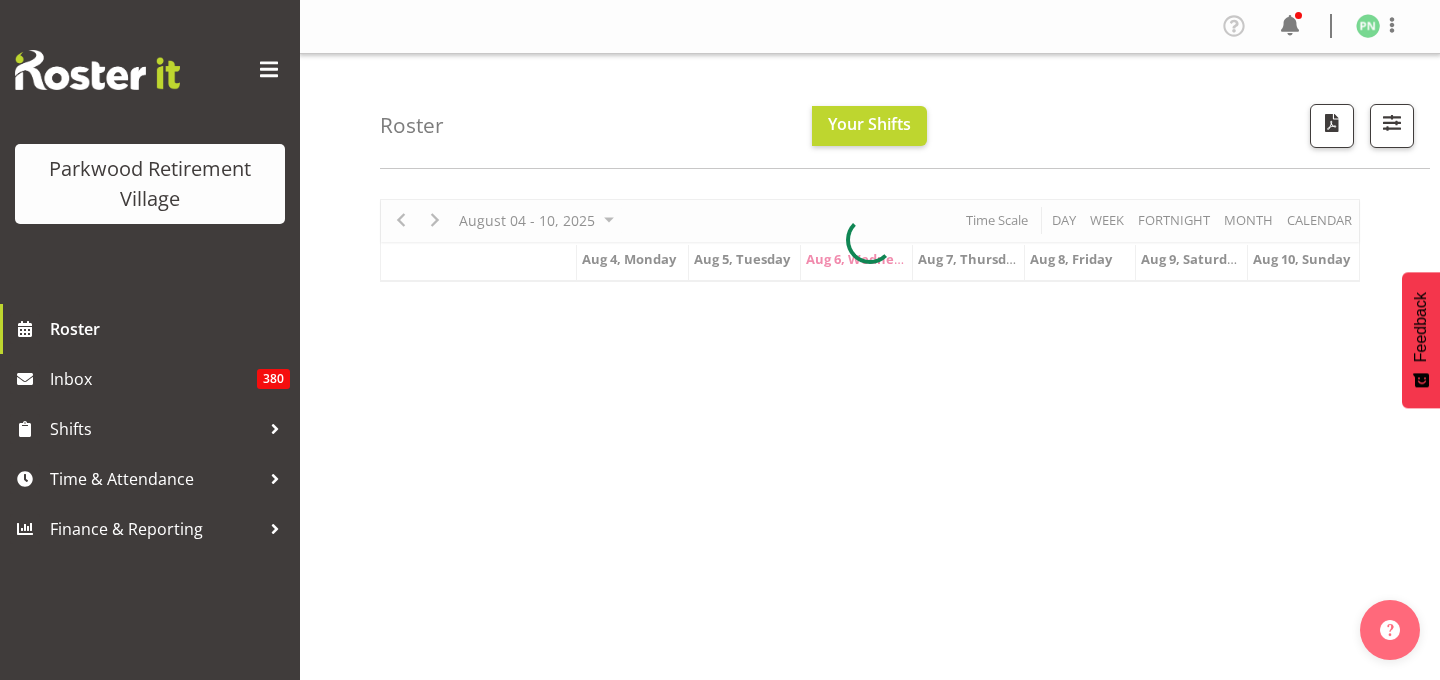 scroll, scrollTop: 0, scrollLeft: 0, axis: both 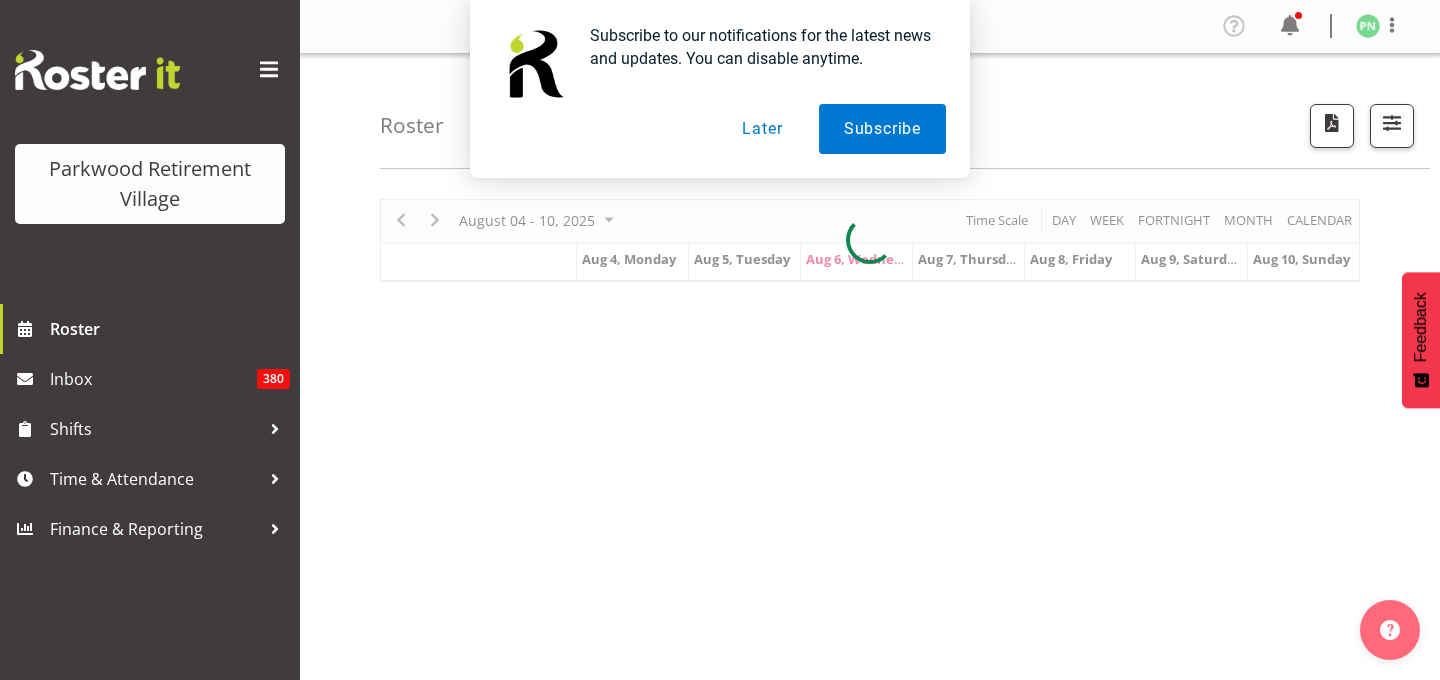click on "Later" at bounding box center [762, 129] 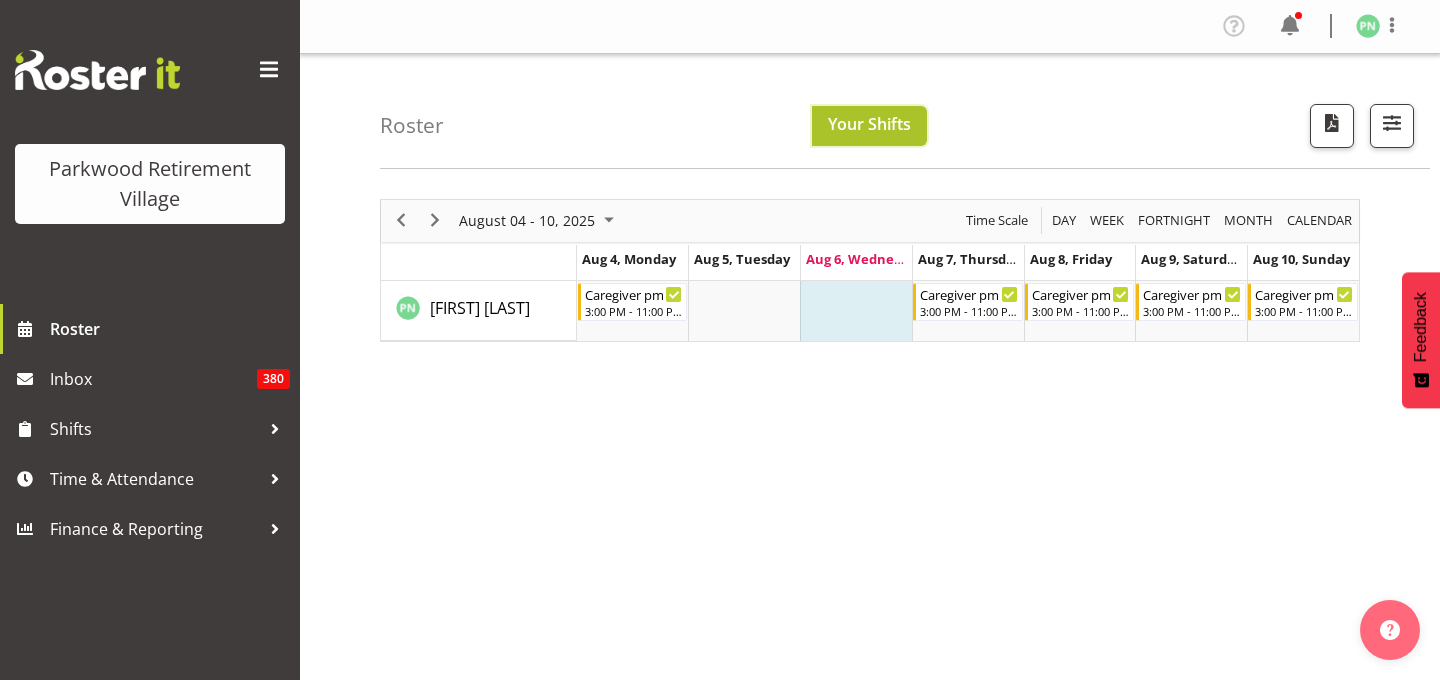 click on "Your Shifts" at bounding box center (869, 124) 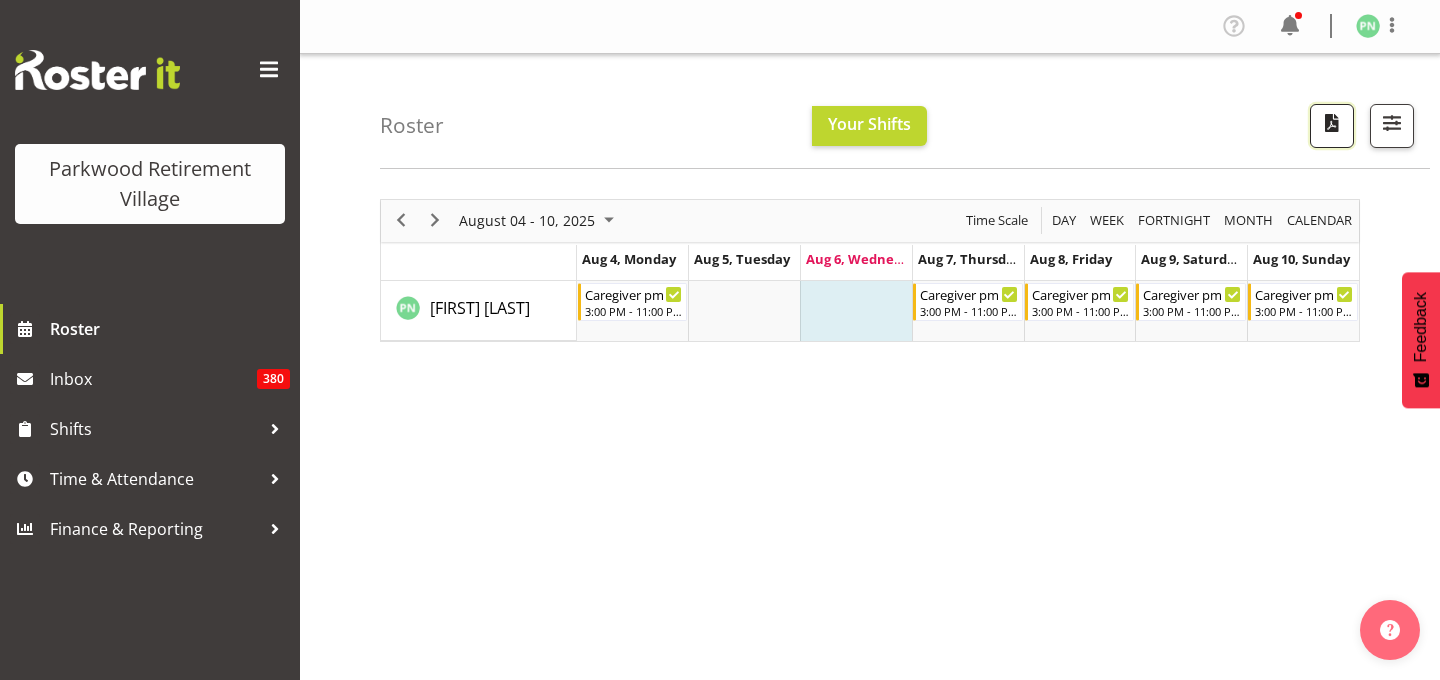 click at bounding box center (1332, 123) 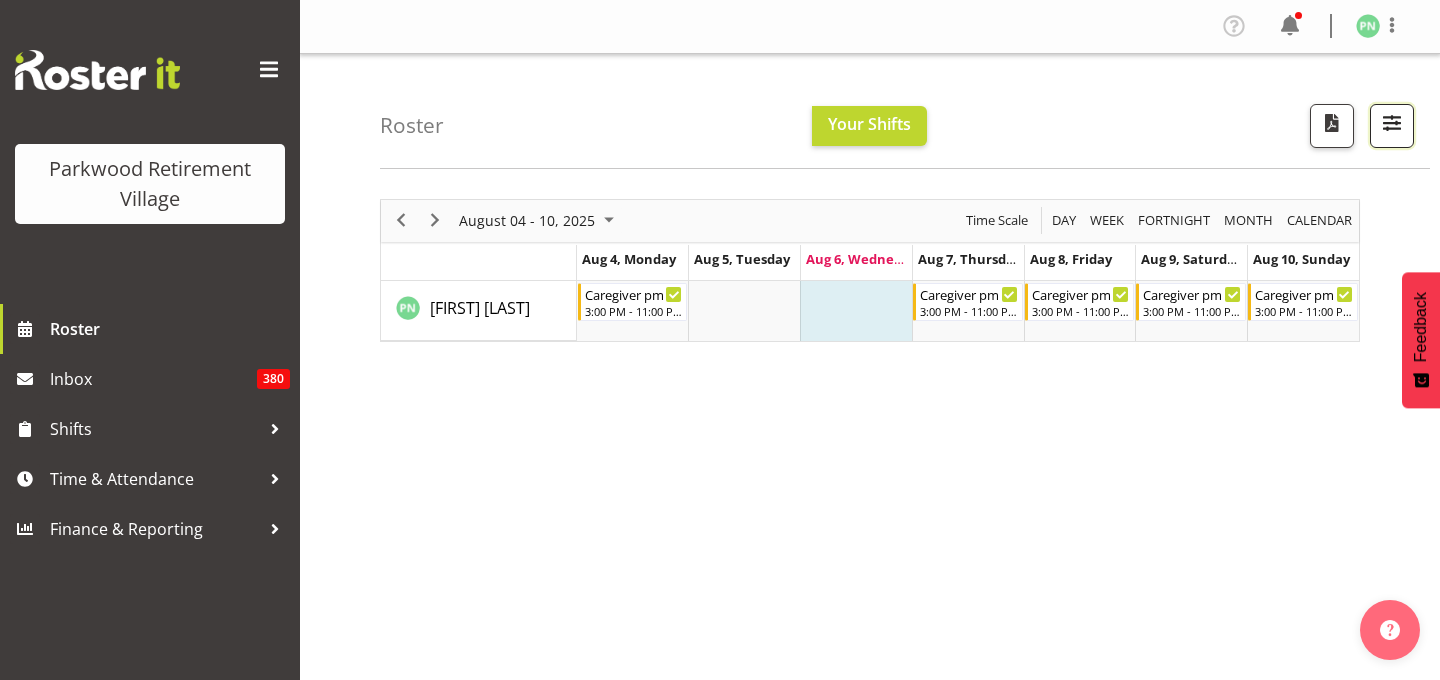 click at bounding box center [1392, 123] 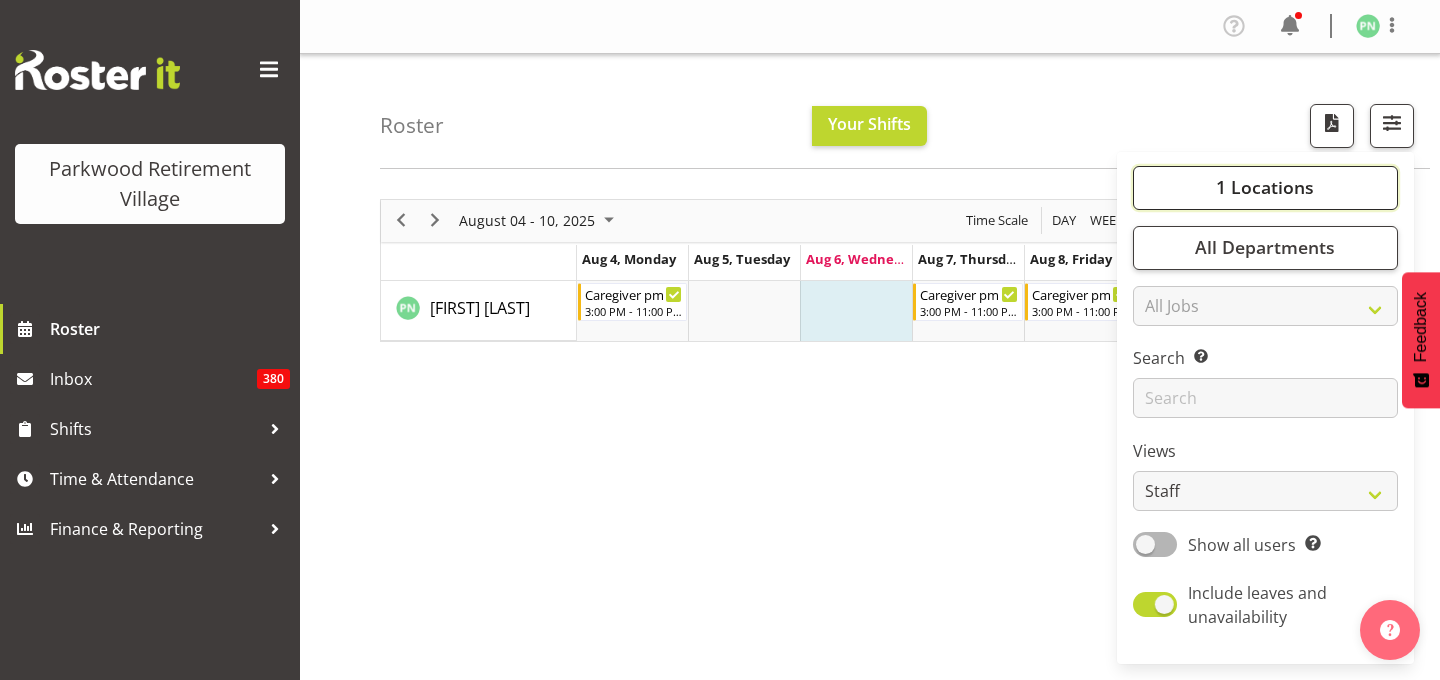 click on "1 Locations" at bounding box center (1265, 187) 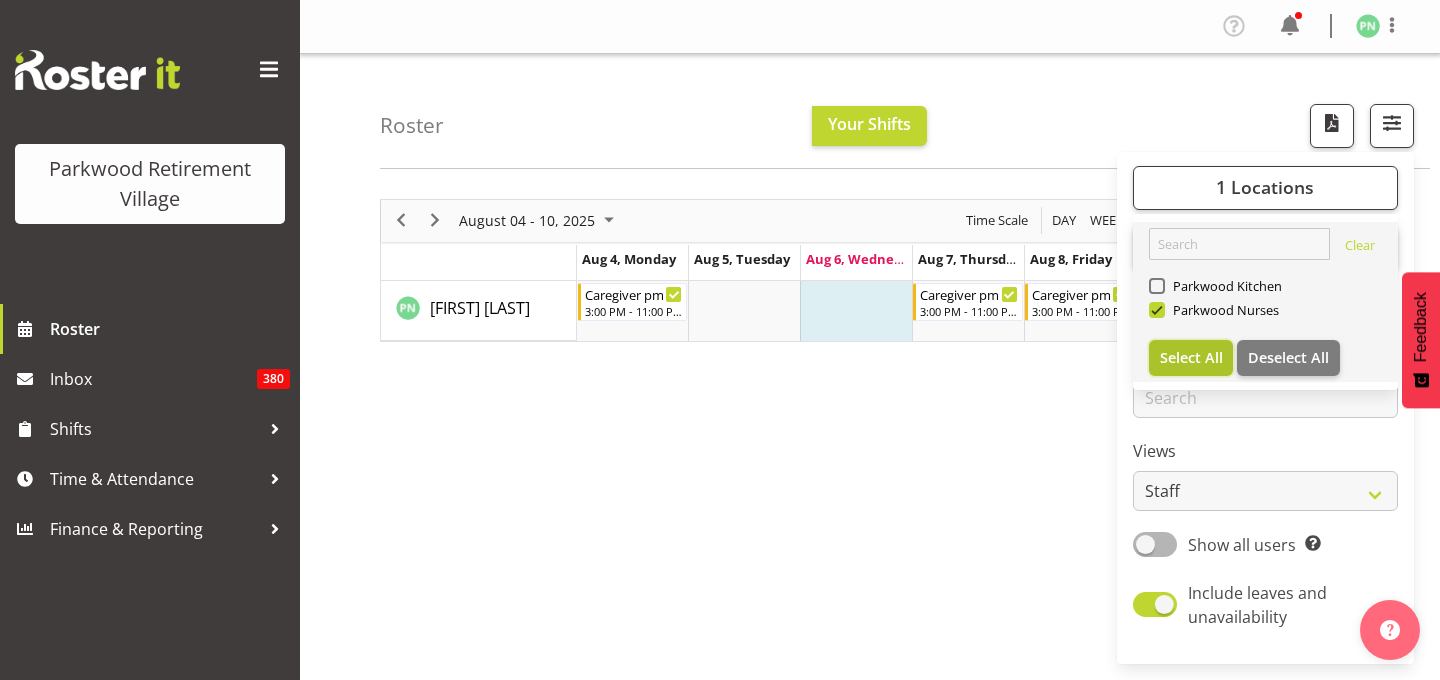 click on "Select All" at bounding box center [1191, 357] 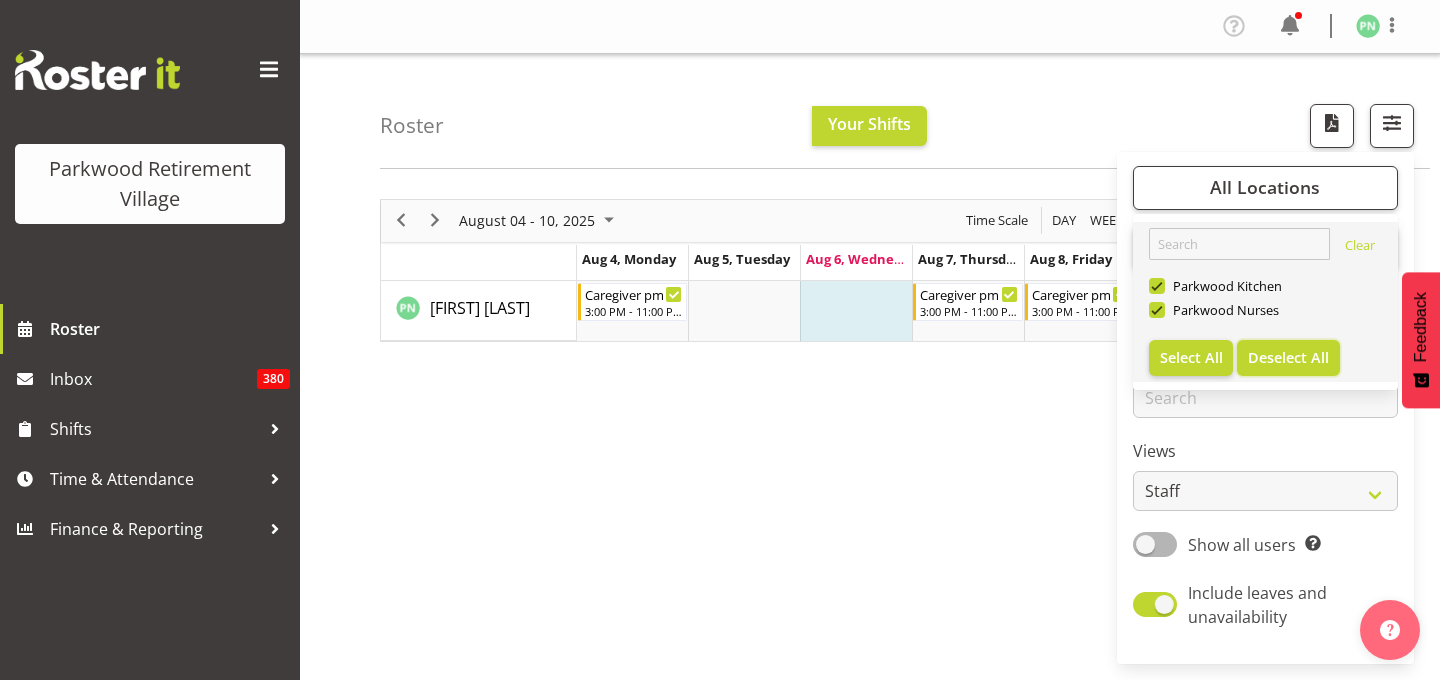 click on "Deselect All" at bounding box center [1288, 357] 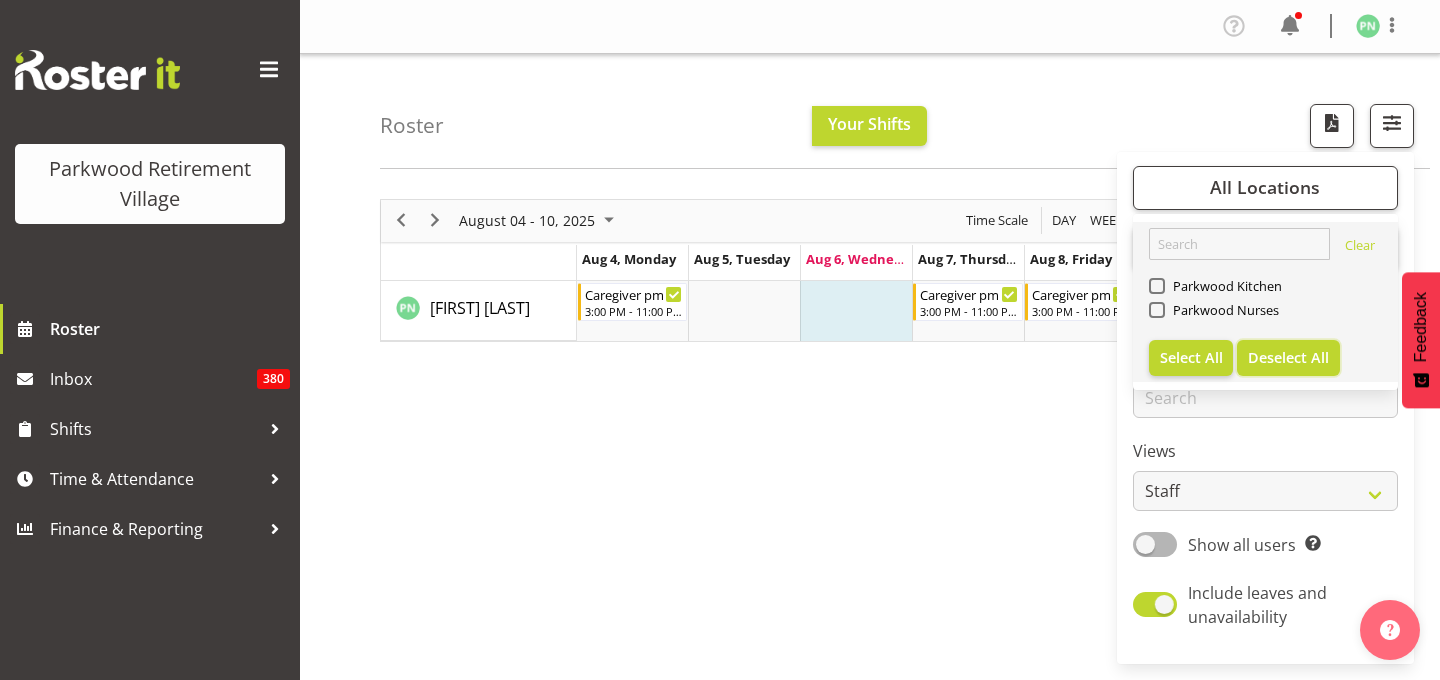 checkbox on "false" 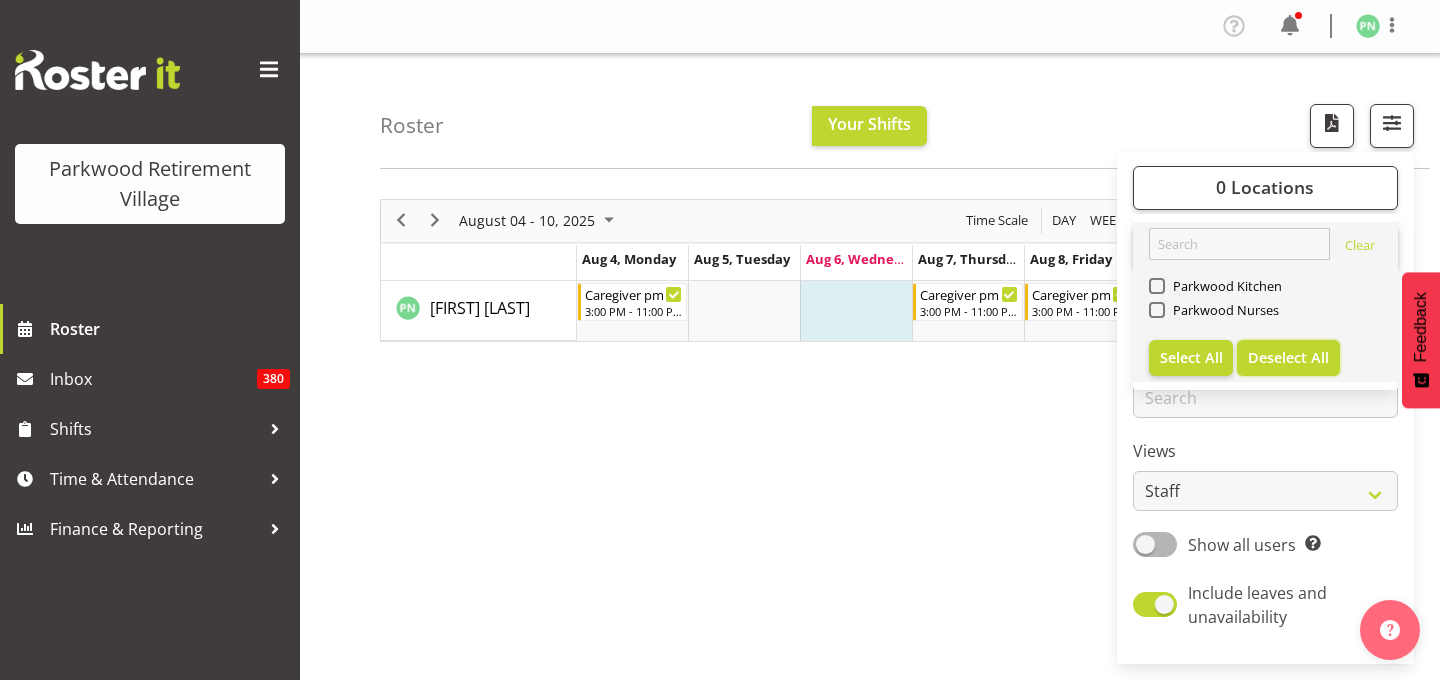 click on "Deselect All" at bounding box center [1288, 357] 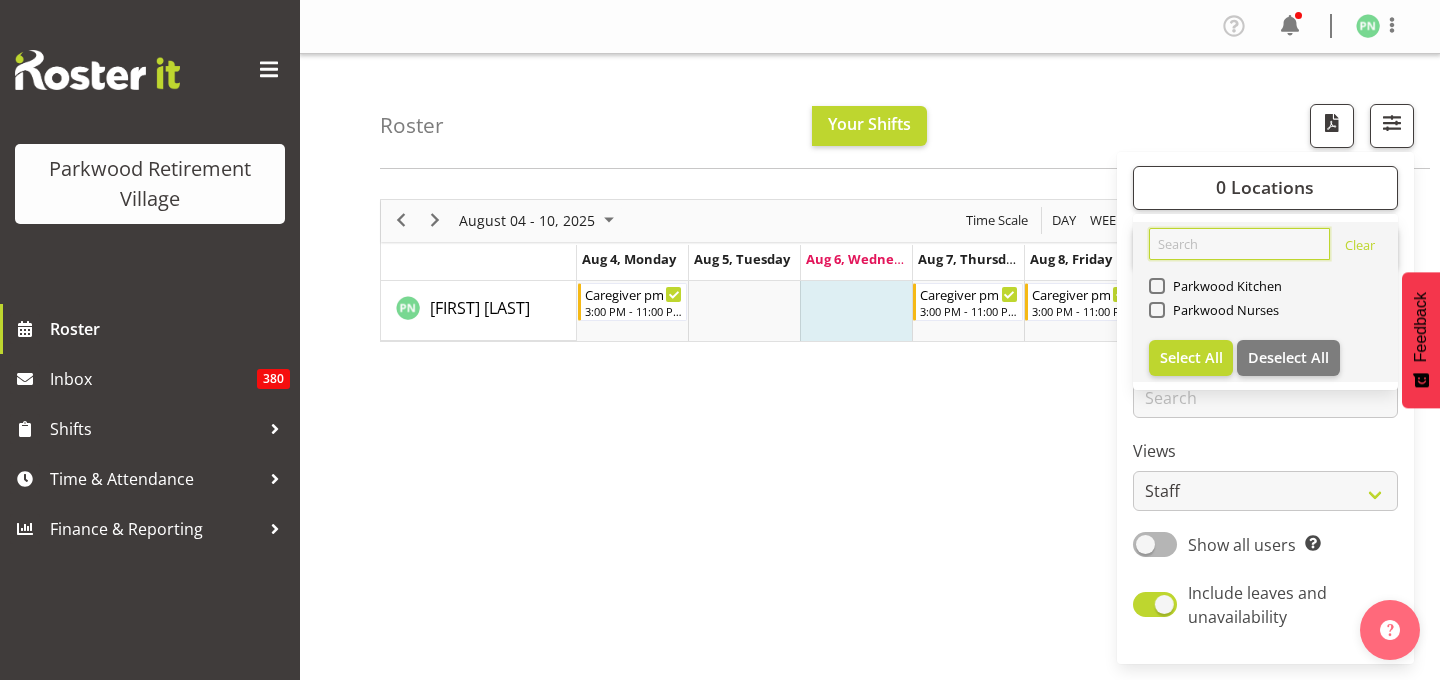 click at bounding box center (1239, 244) 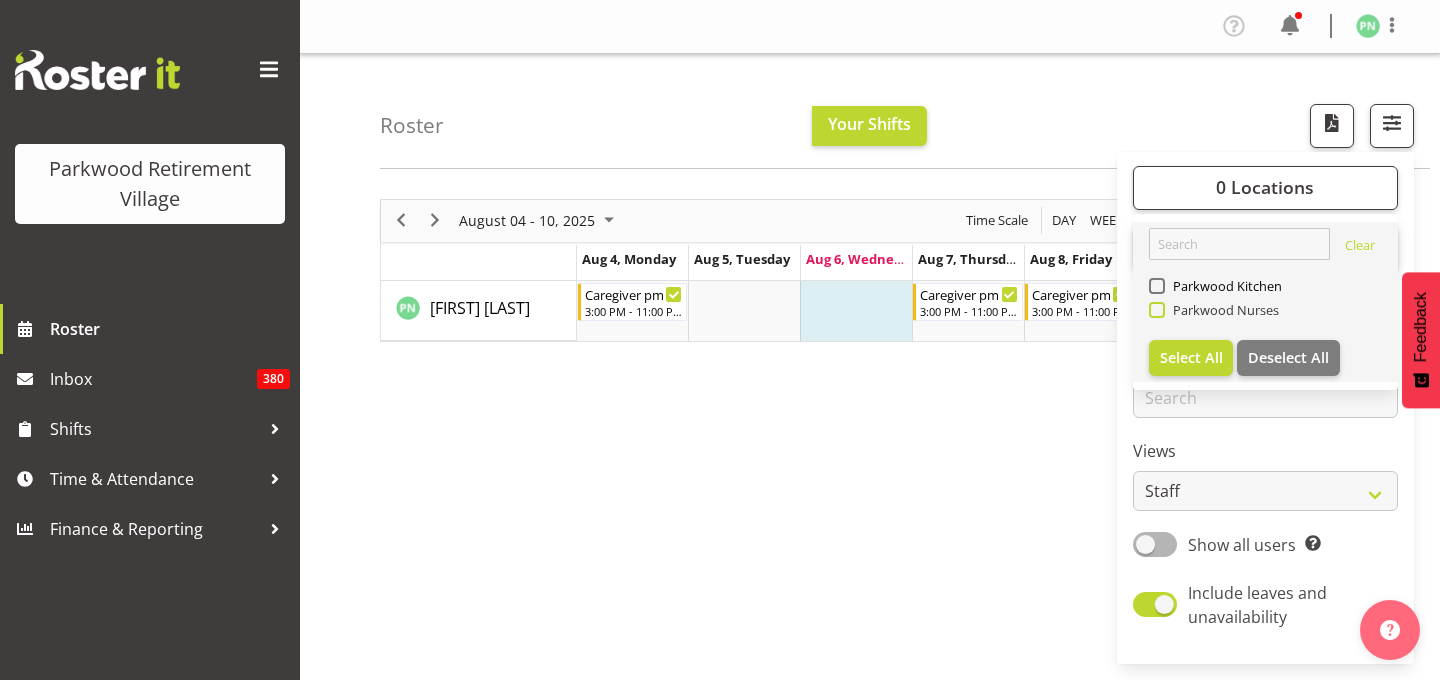 click at bounding box center (1157, 310) 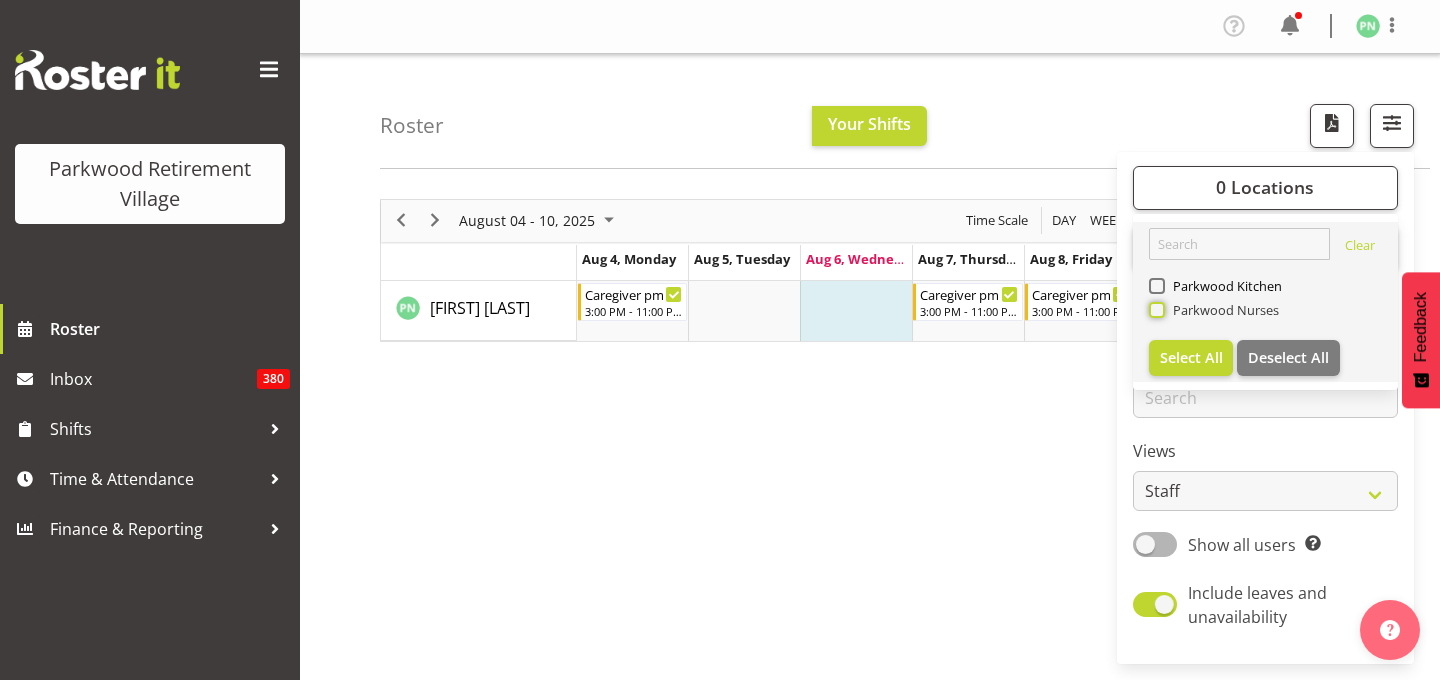 click on "Parkwood Nurses" at bounding box center [1155, 309] 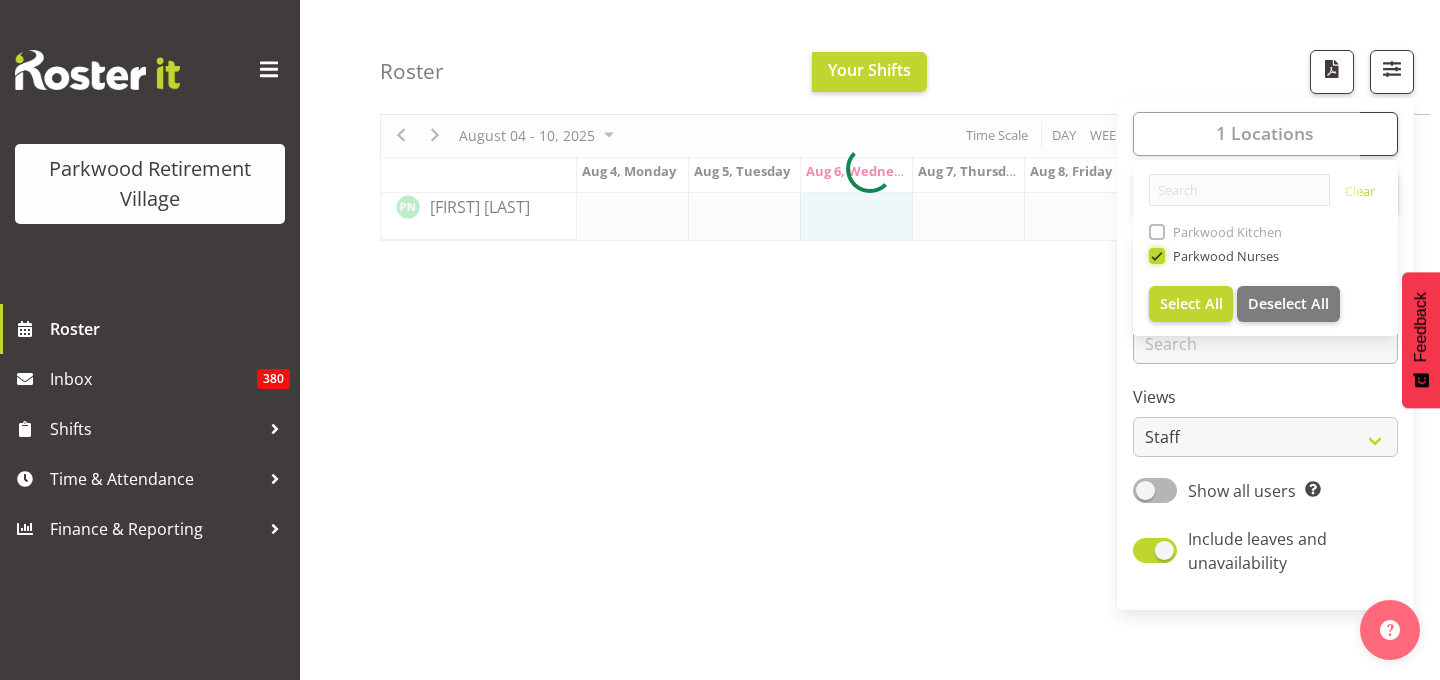 scroll, scrollTop: 109, scrollLeft: 0, axis: vertical 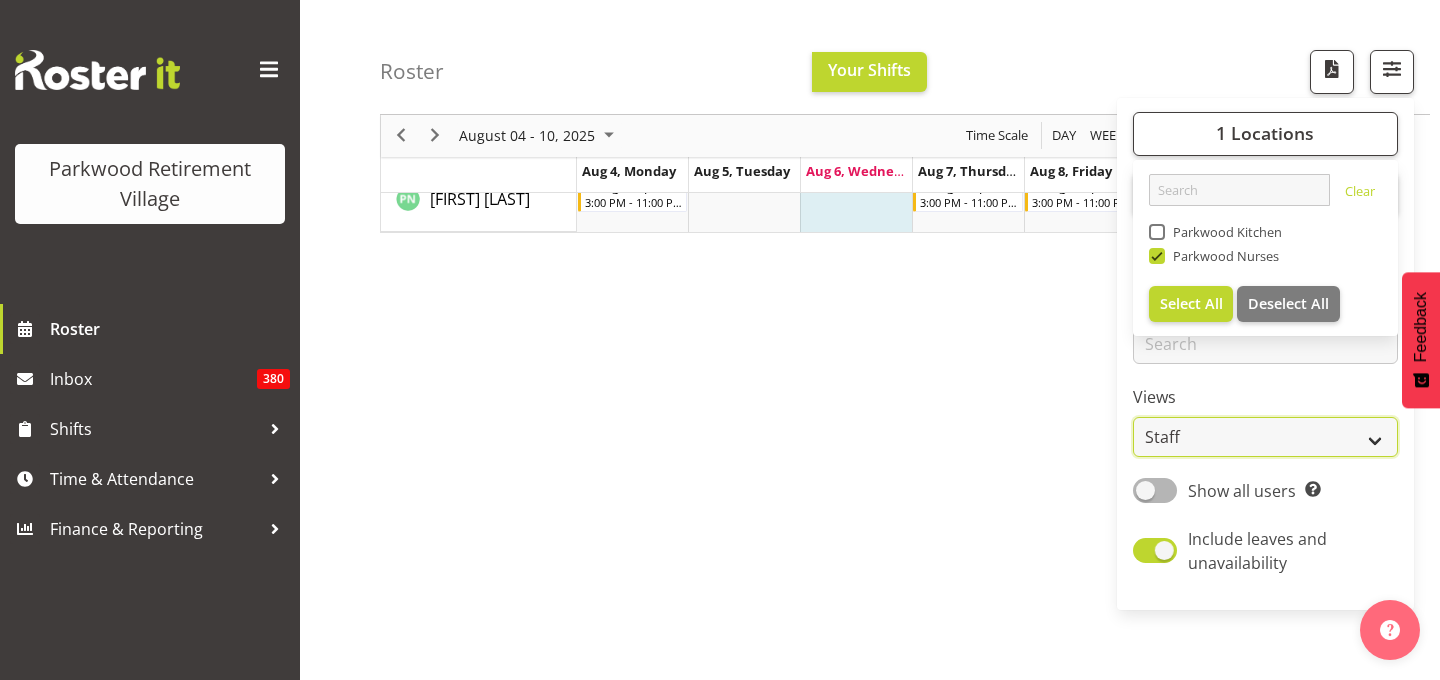 click on "Staff
Role
Shift - Horizontal
Shift - Vertical
Staff - Location" at bounding box center [1265, 438] 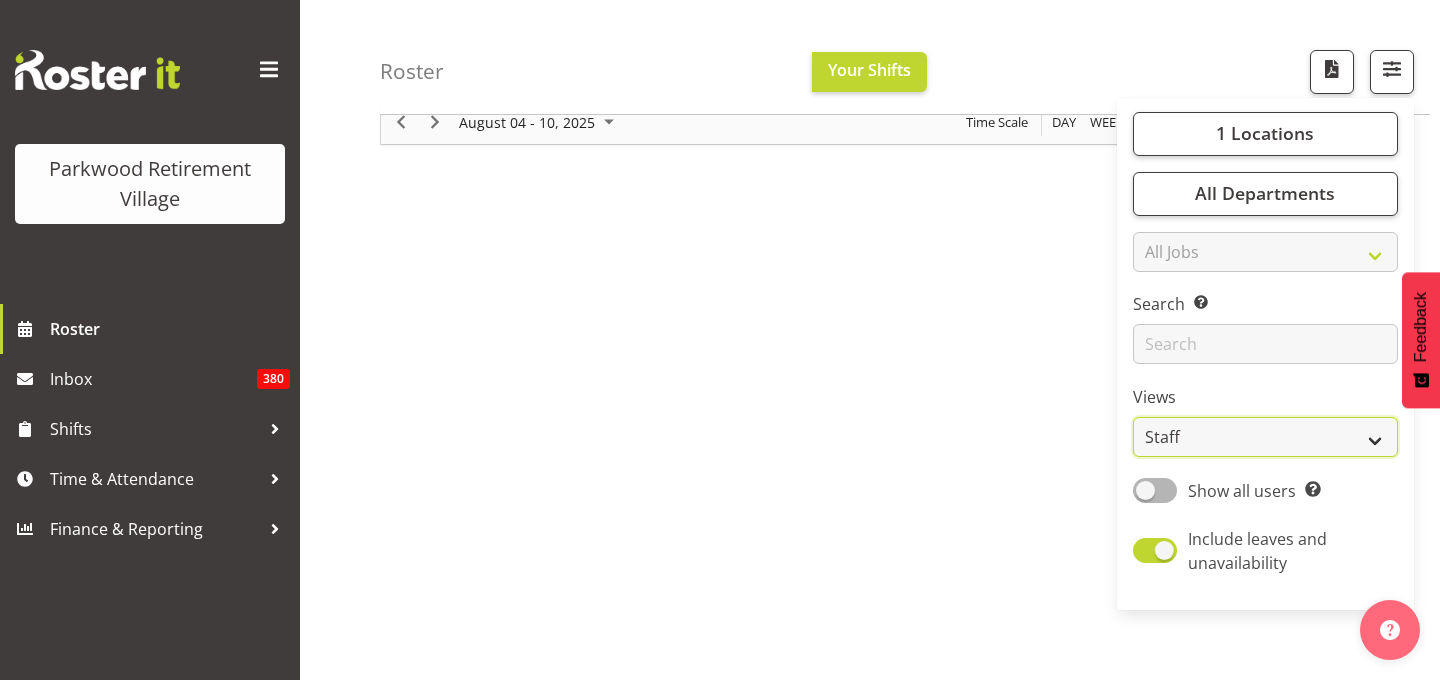 scroll, scrollTop: 203, scrollLeft: 0, axis: vertical 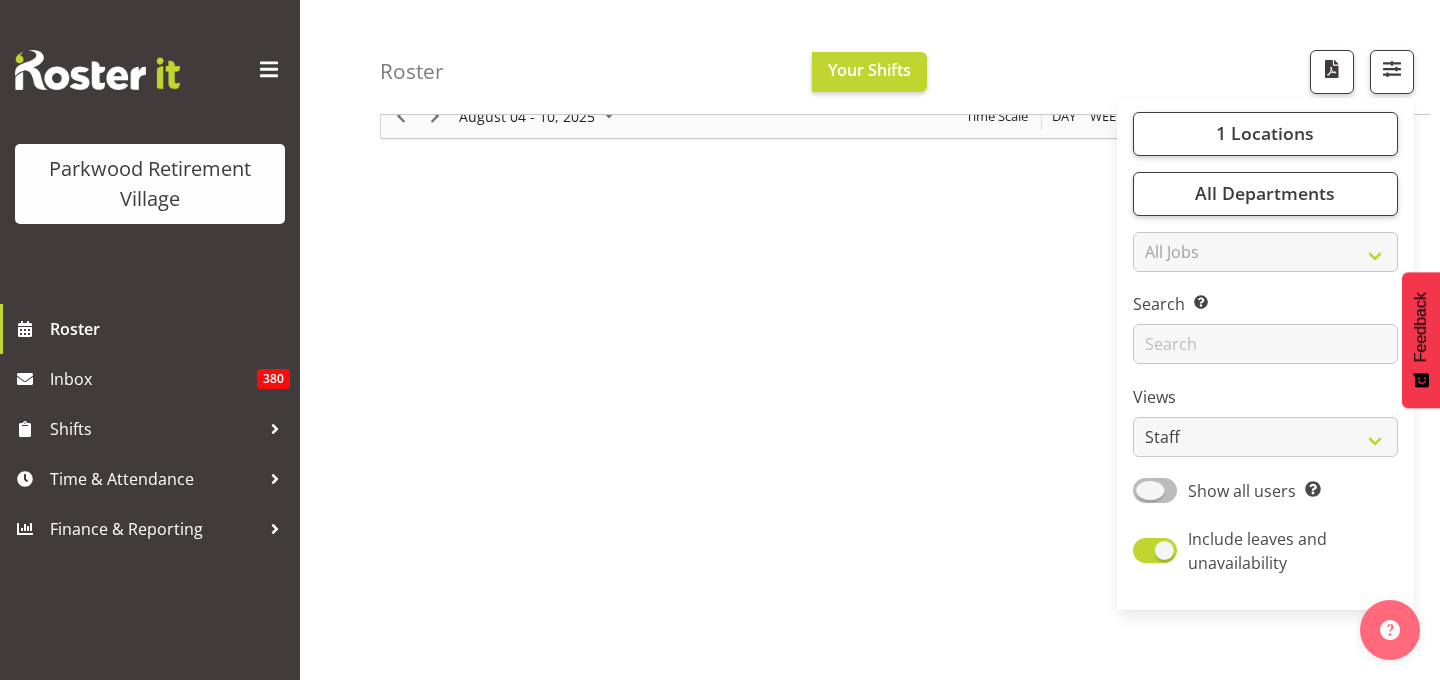 click at bounding box center [1155, 490] 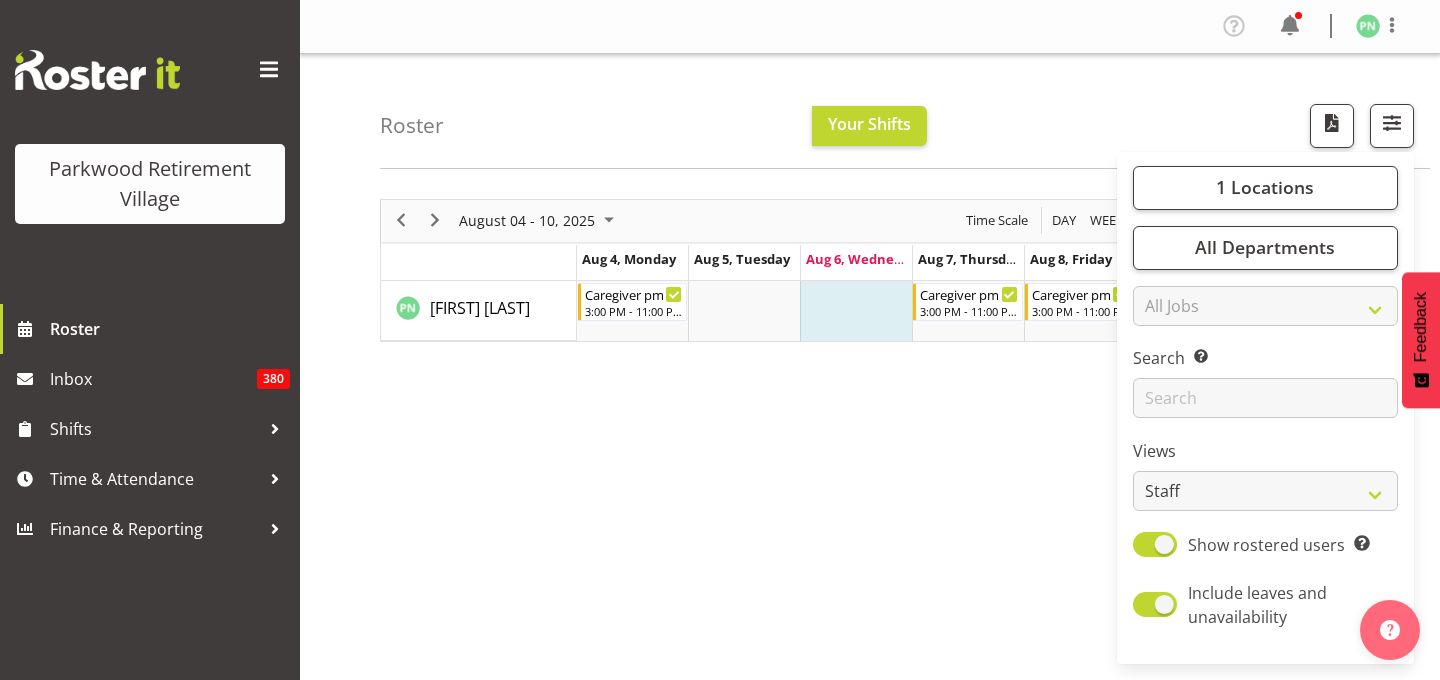 scroll, scrollTop: 158, scrollLeft: 0, axis: vertical 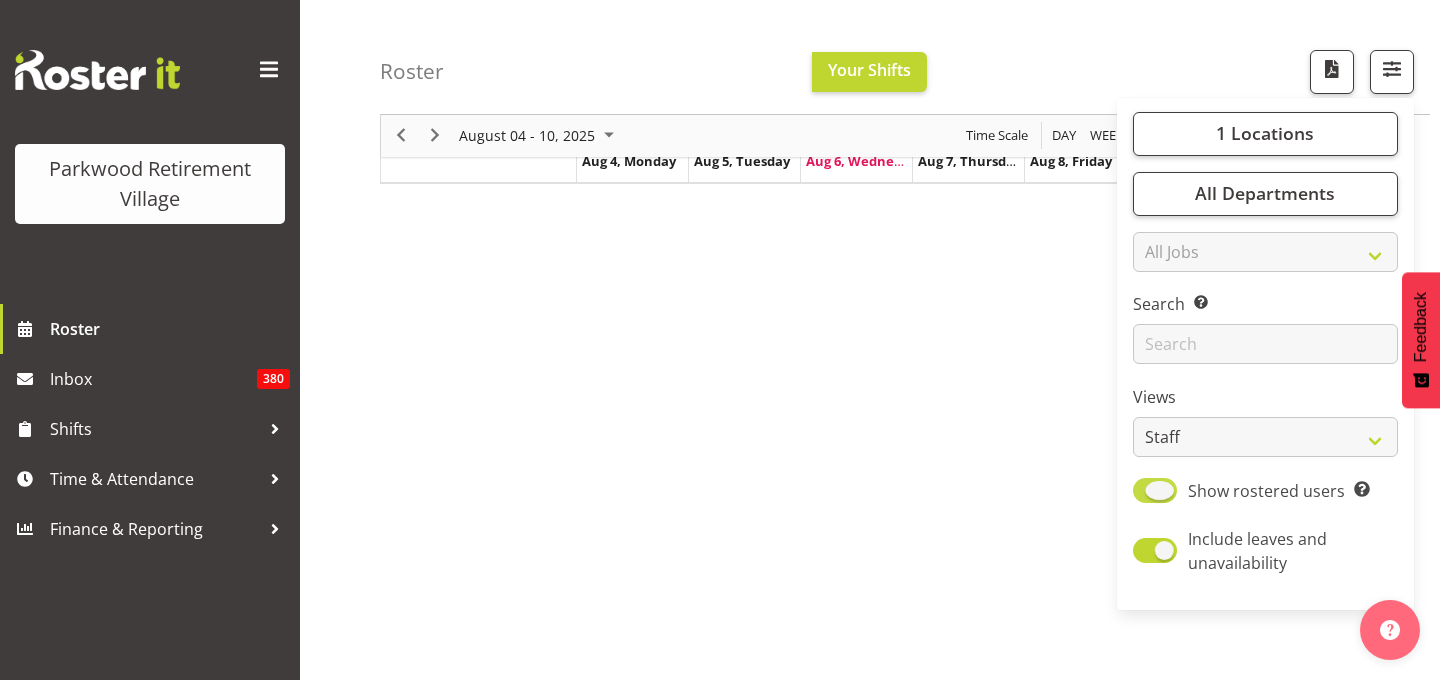 click on "Show rostered users" at bounding box center [1266, 491] 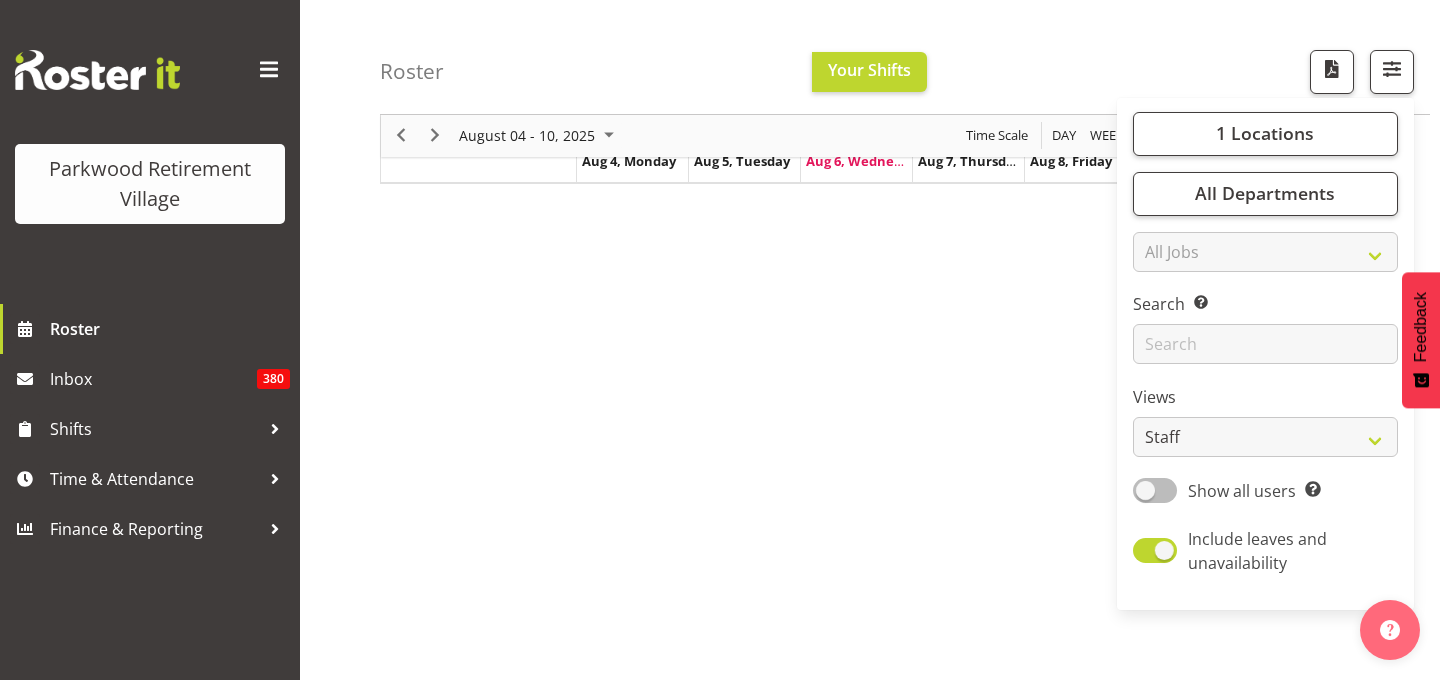 click on "Show all users" at bounding box center (1242, 491) 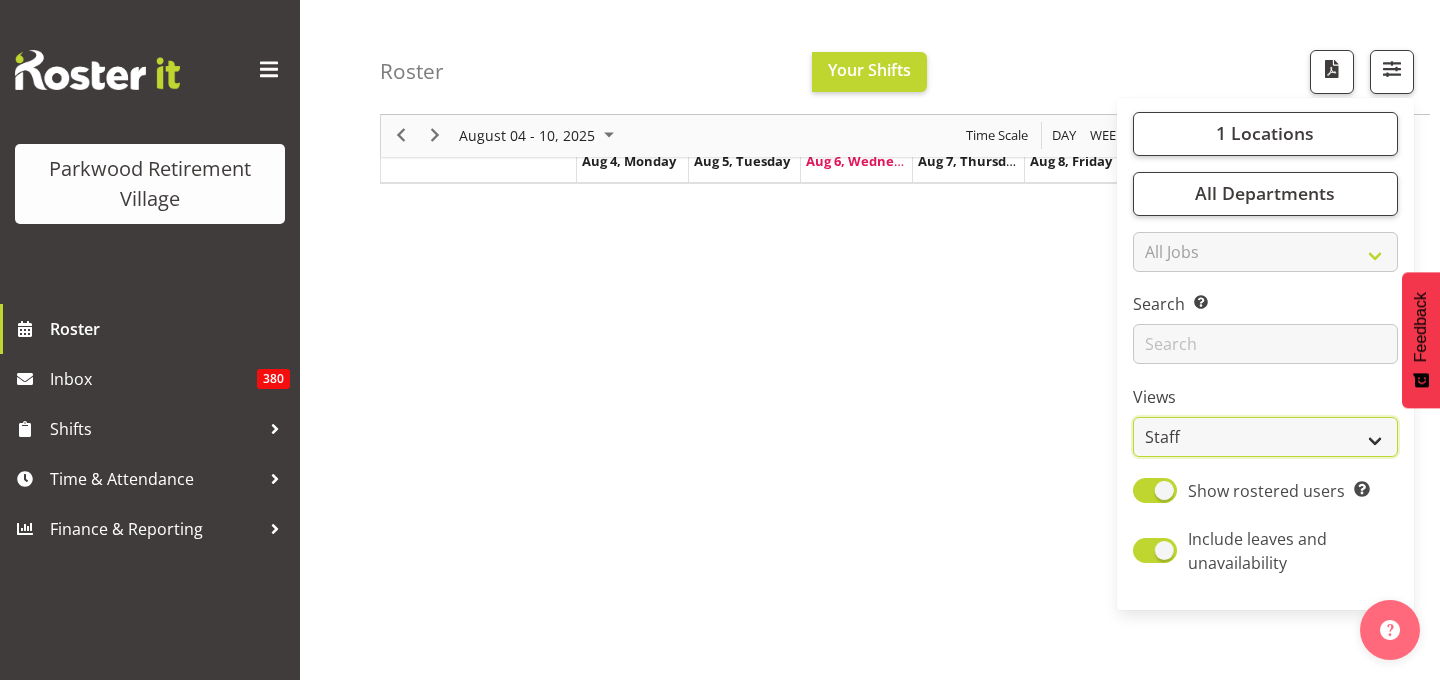 click on "Staff
Role
Shift - Horizontal
Shift - Vertical
Staff - Location" at bounding box center [1265, 438] 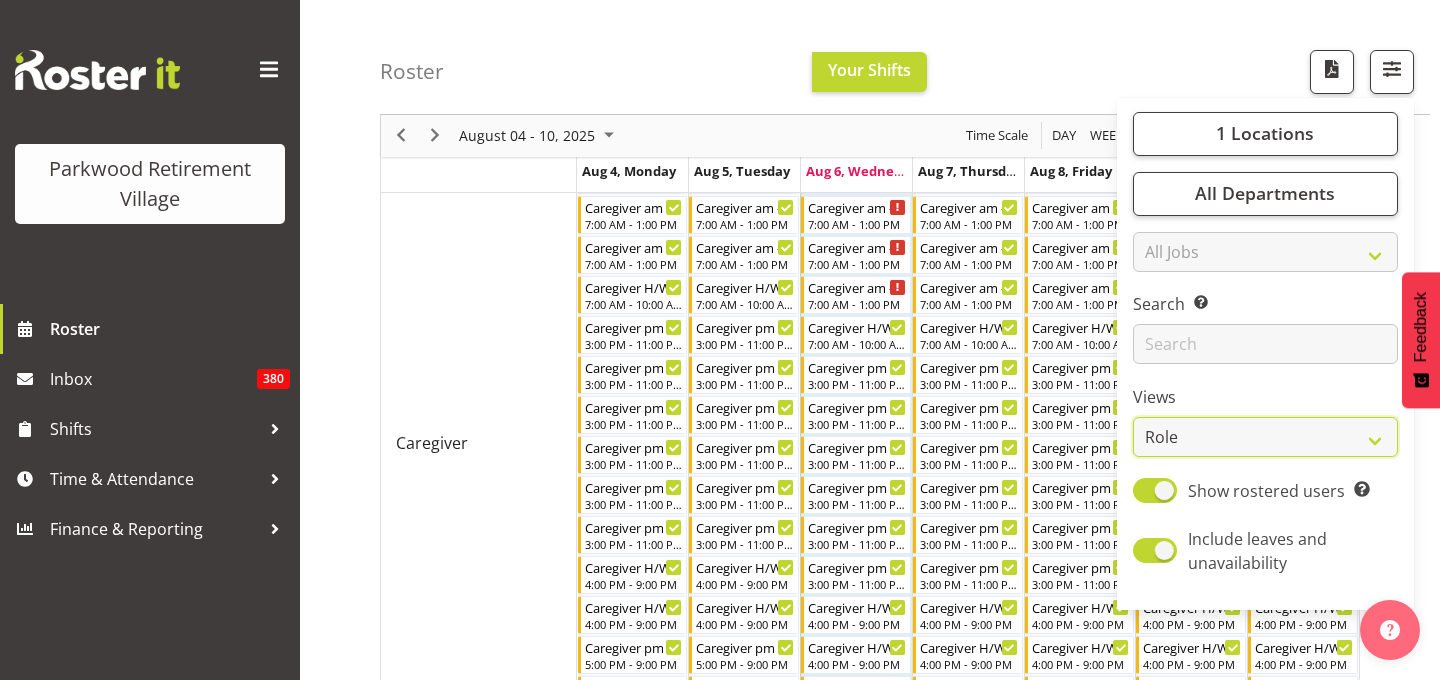 scroll, scrollTop: 648, scrollLeft: 0, axis: vertical 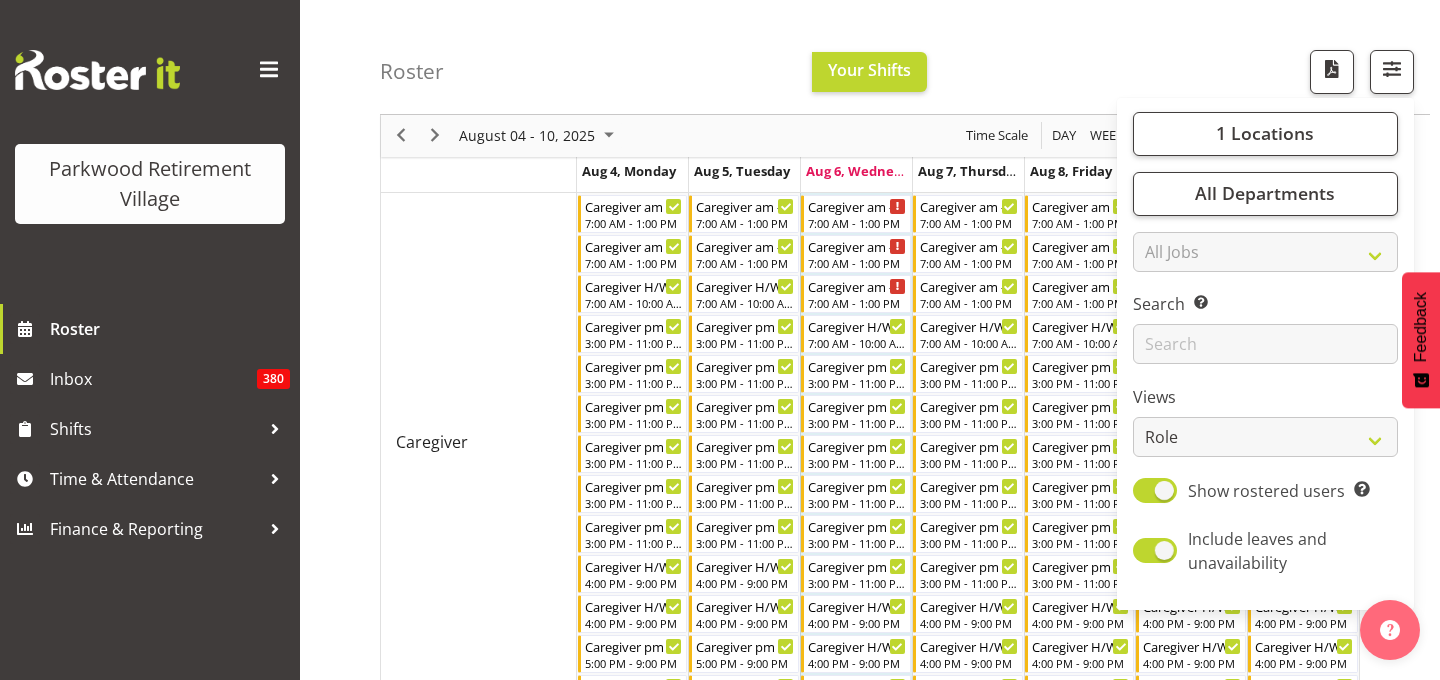 click on "Roster   Your Shifts
1 Locations
Clear
Parkwood Kitchen
Parkwood Nurses
Select All
Deselect All
All Departments
Clear
Parkwood Kitchen
Parkwood Nurses
Select All
All Jobs  All Jobs     Search for a particular employee" at bounding box center [905, 57] 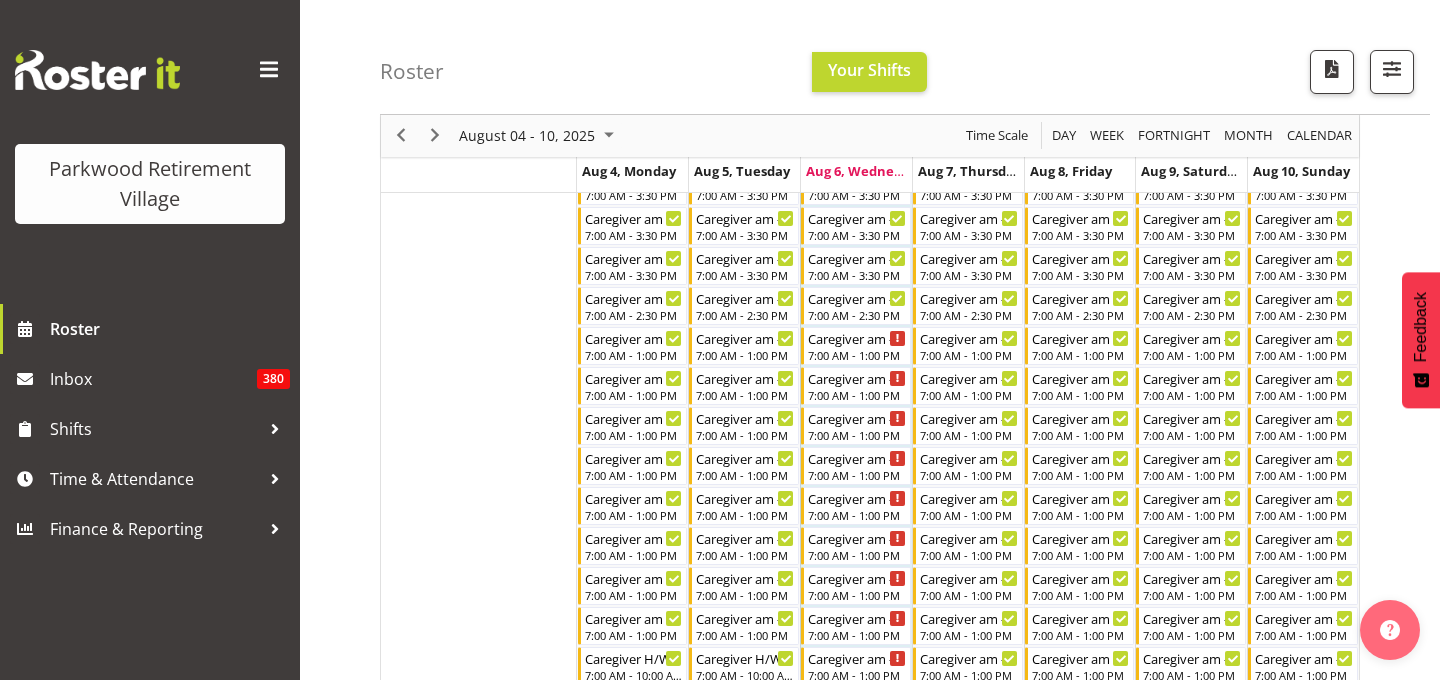 scroll, scrollTop: 0, scrollLeft: 0, axis: both 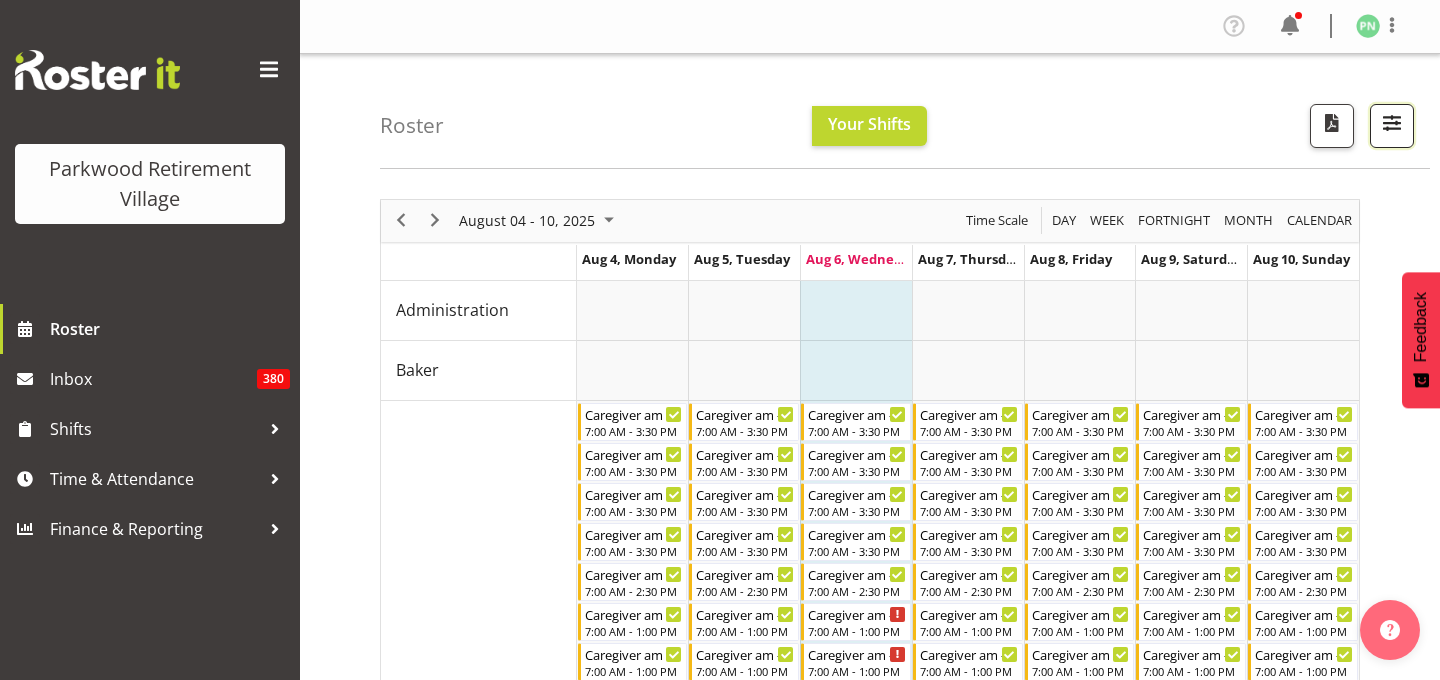 click at bounding box center (1392, 123) 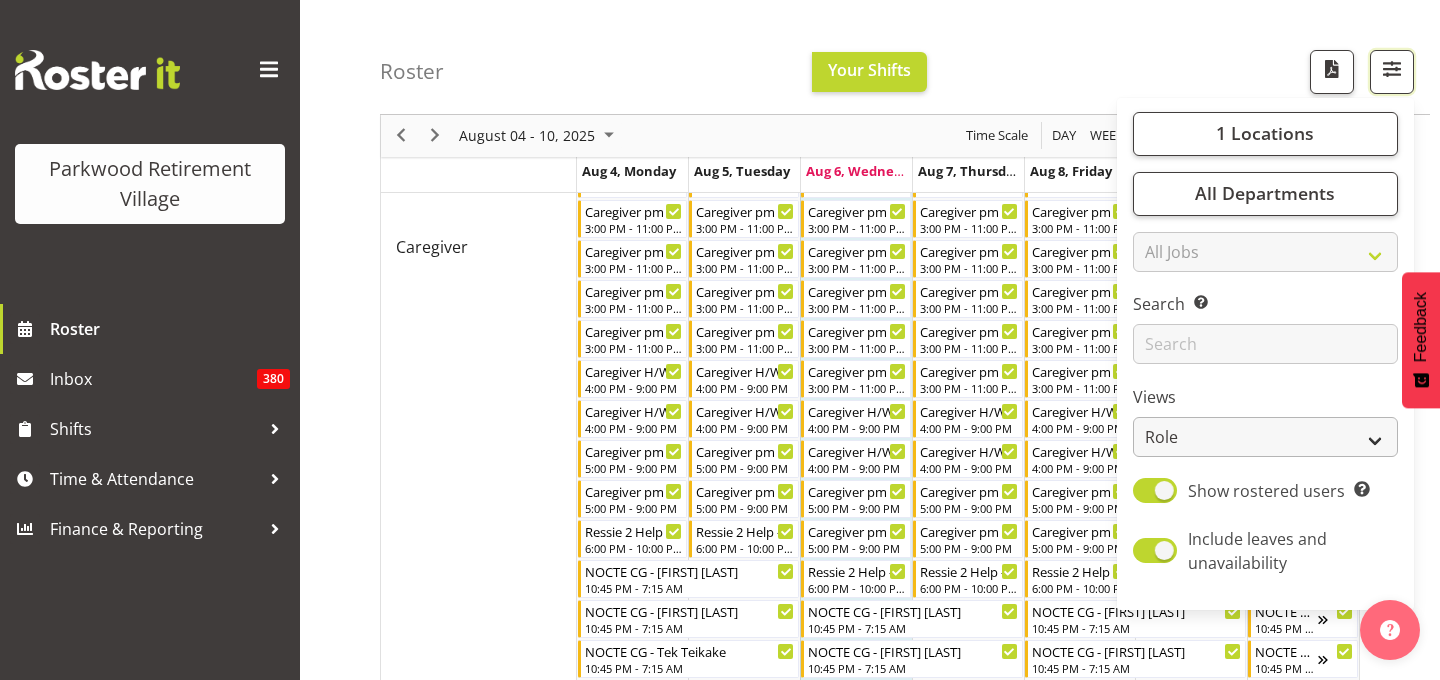 scroll, scrollTop: 862, scrollLeft: 0, axis: vertical 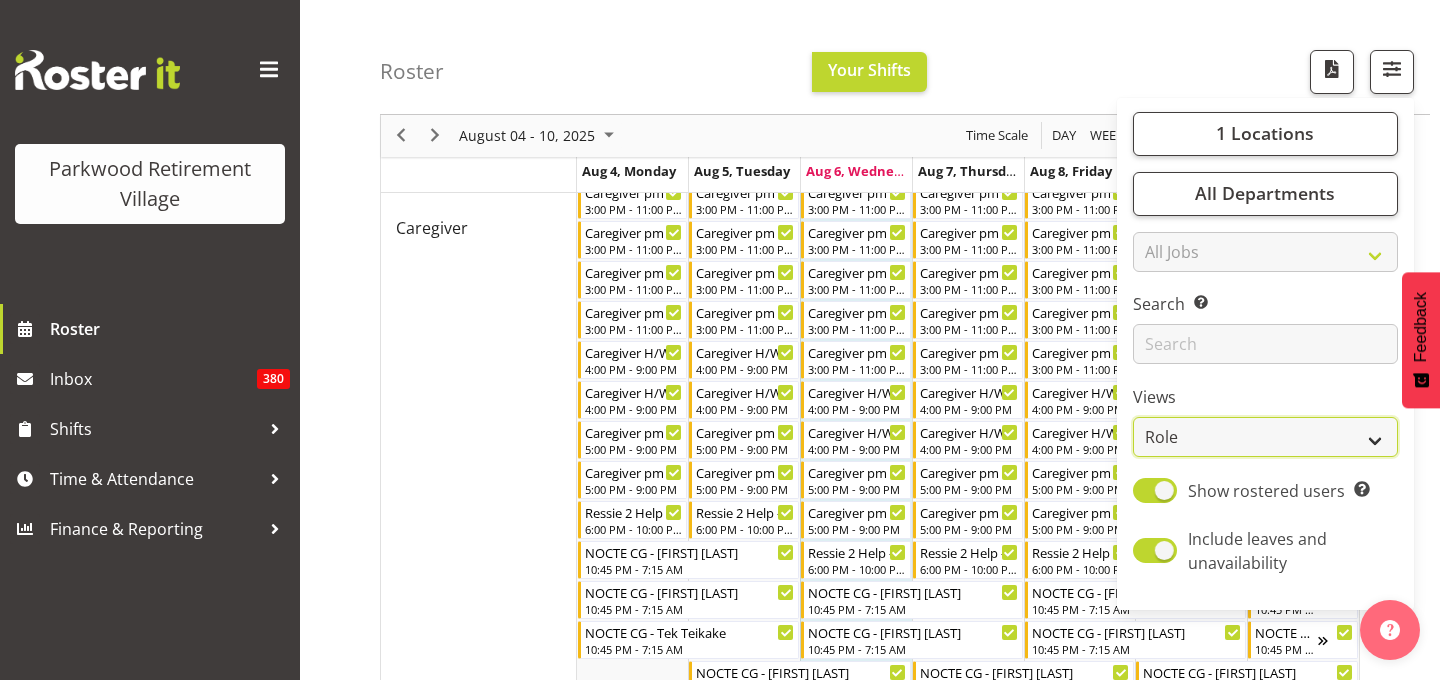 click on "Staff
Role
Shift - Horizontal
Shift - Vertical
Staff - Location" at bounding box center [1265, 438] 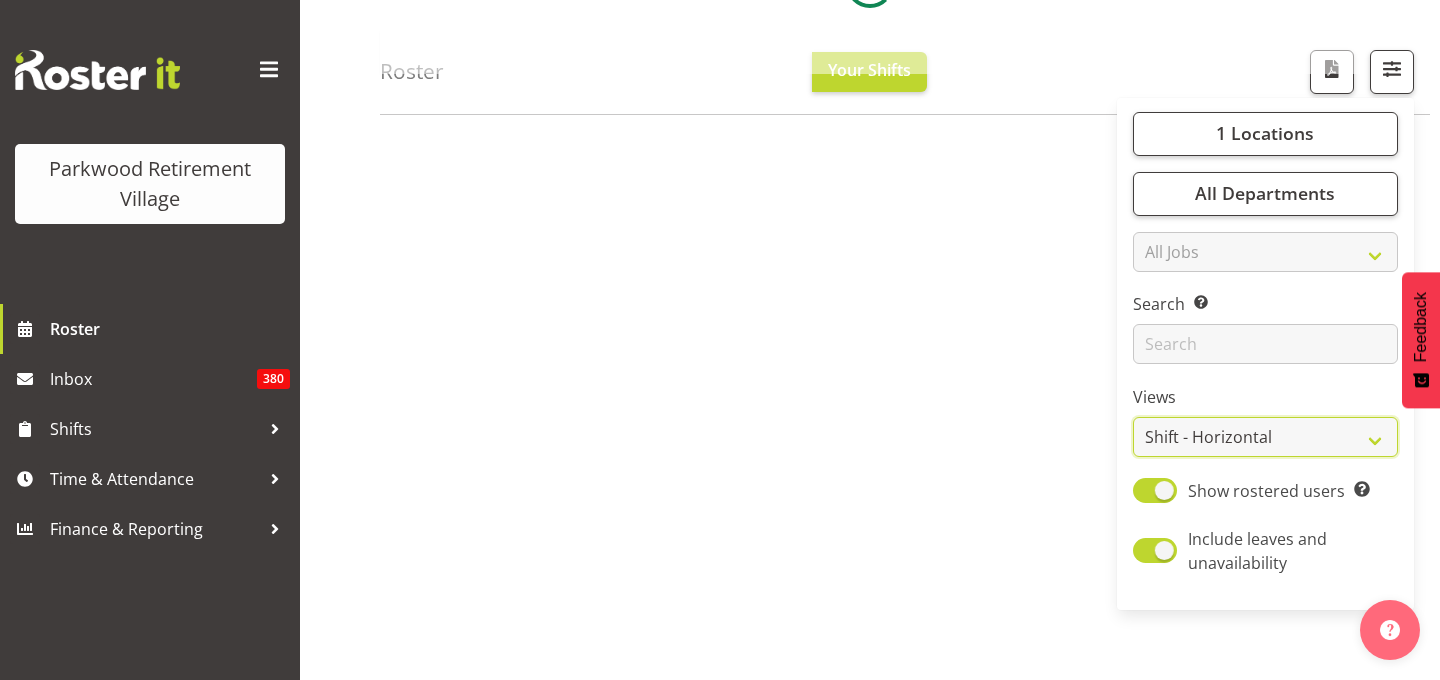 scroll, scrollTop: 0, scrollLeft: 0, axis: both 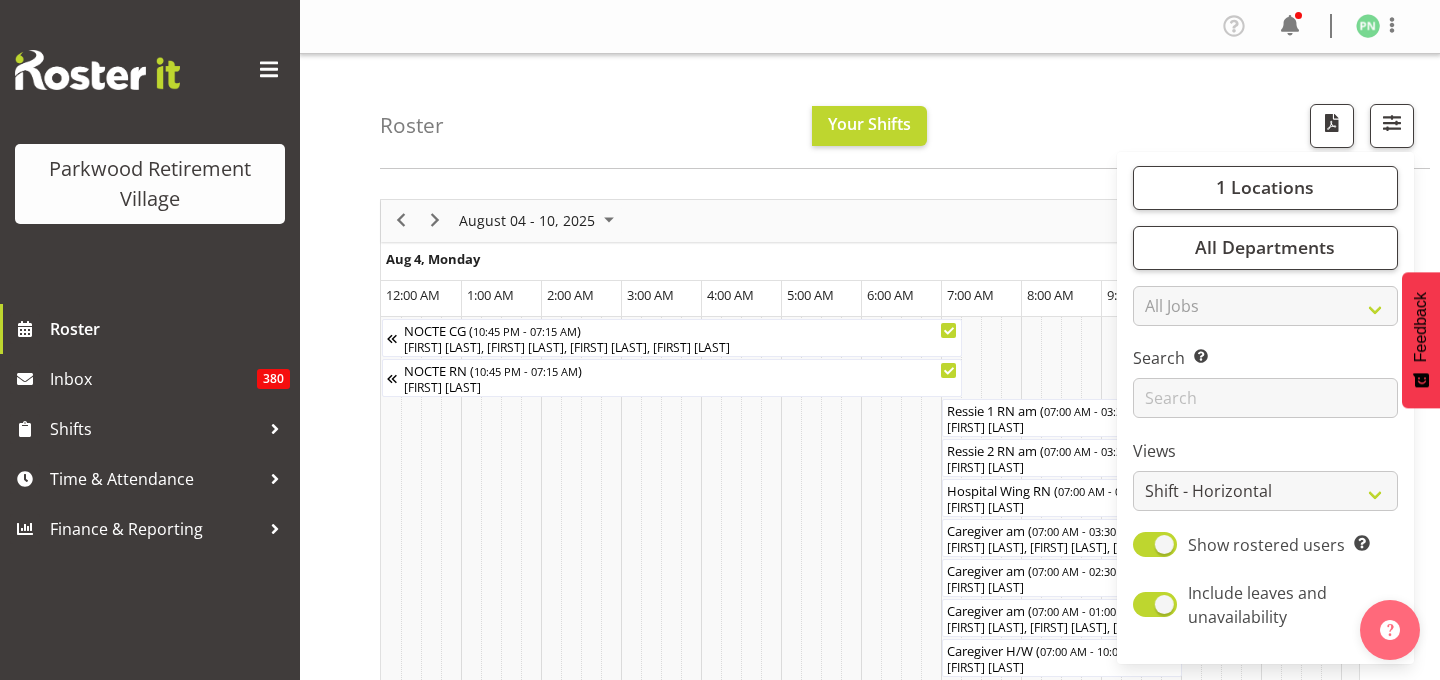 click on "Roster   Your Shifts
1 Locations
Clear
Parkwood Kitchen
Parkwood Nurses
Select All
Deselect All
All Departments
Clear
Parkwood Kitchen
Parkwood Nurses
Select All
All Jobs  All Jobs     Search for a particular employee" at bounding box center [905, 111] 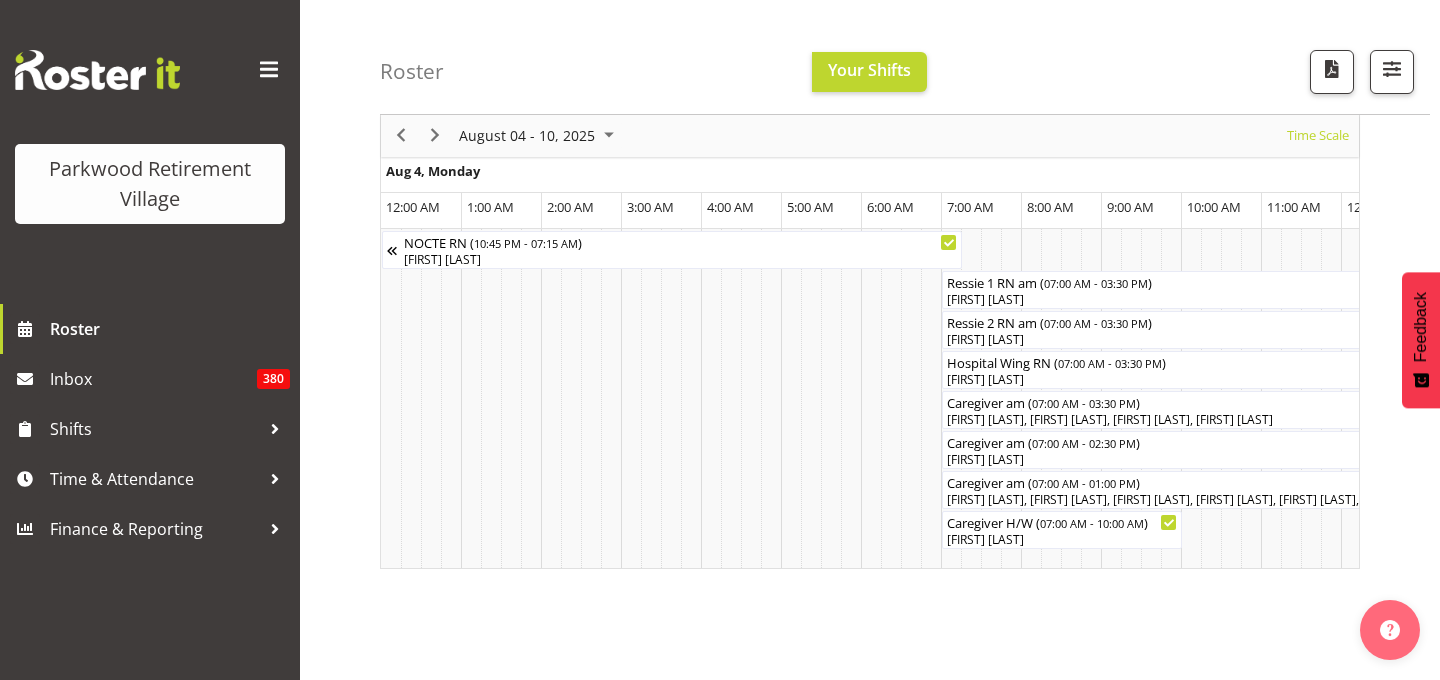 scroll, scrollTop: 81, scrollLeft: 0, axis: vertical 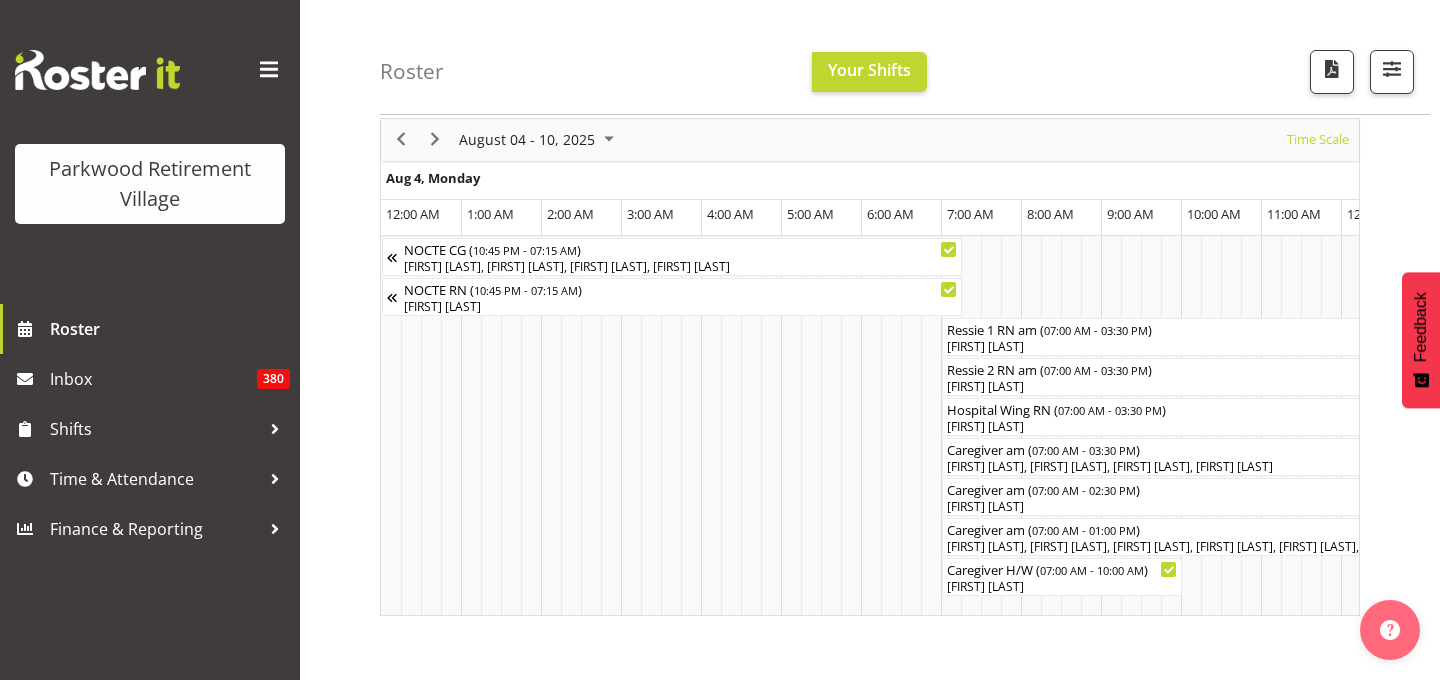 click on "12:00 PM" at bounding box center (1374, 214) 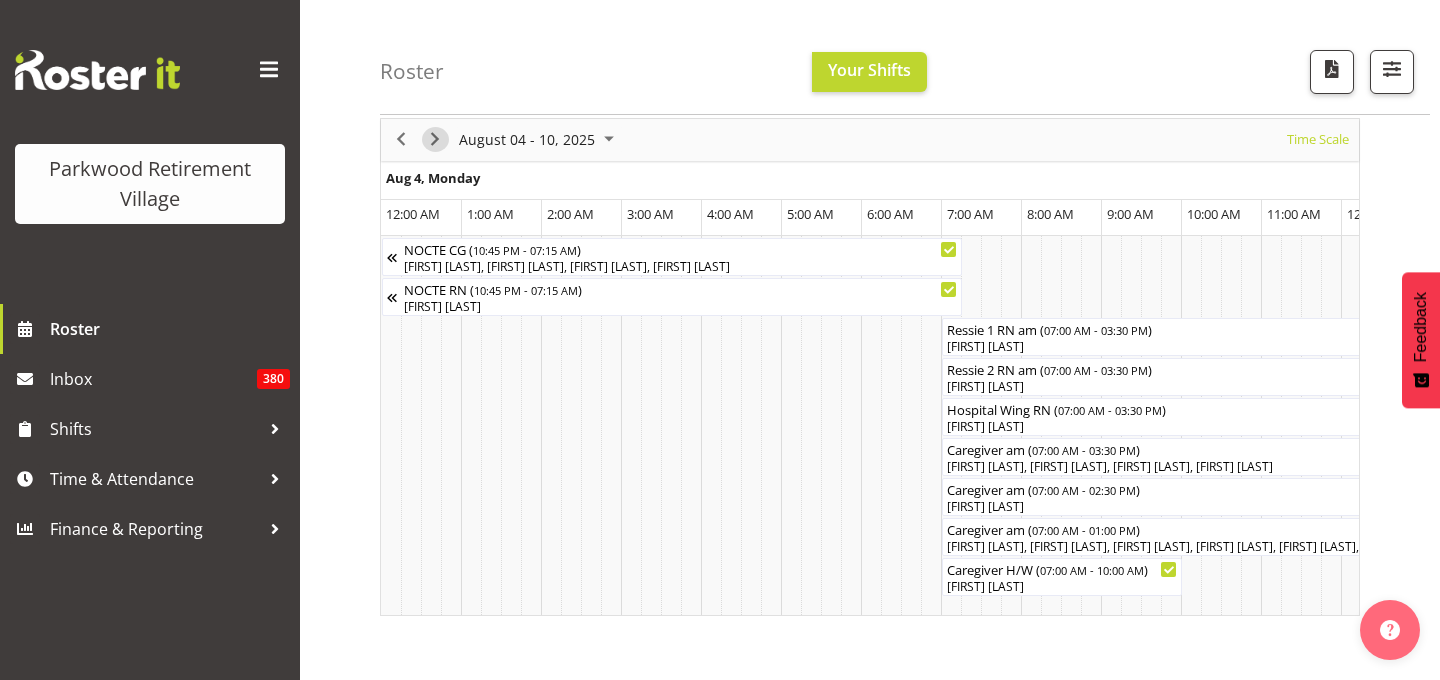 click at bounding box center [435, 139] 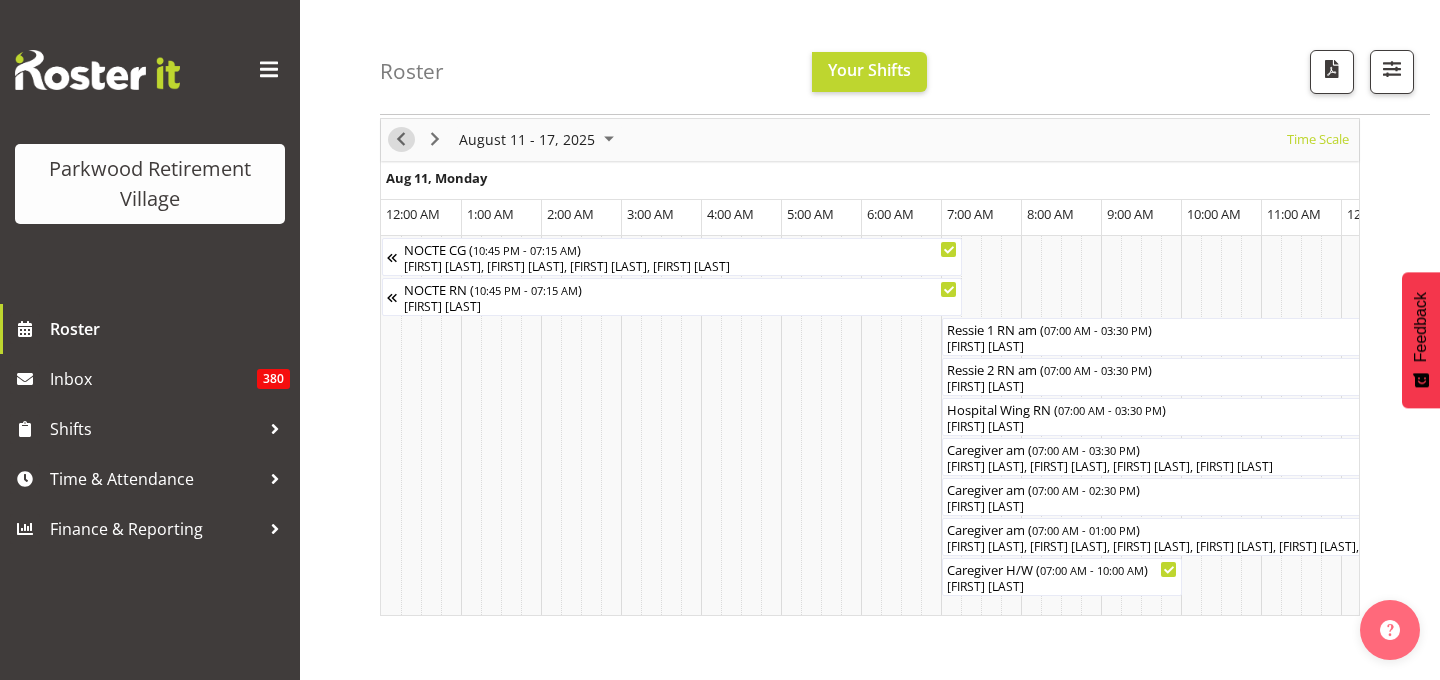 click at bounding box center (401, 139) 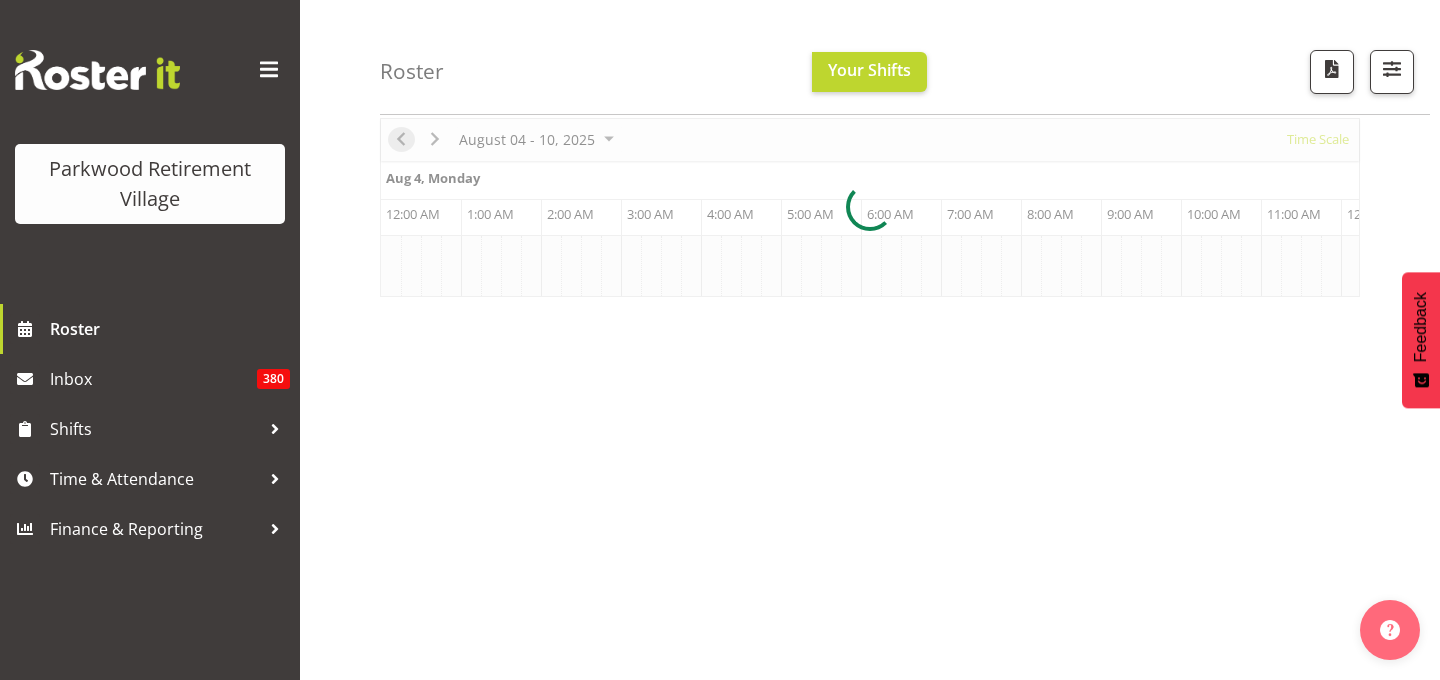 scroll, scrollTop: 0, scrollLeft: 3840, axis: horizontal 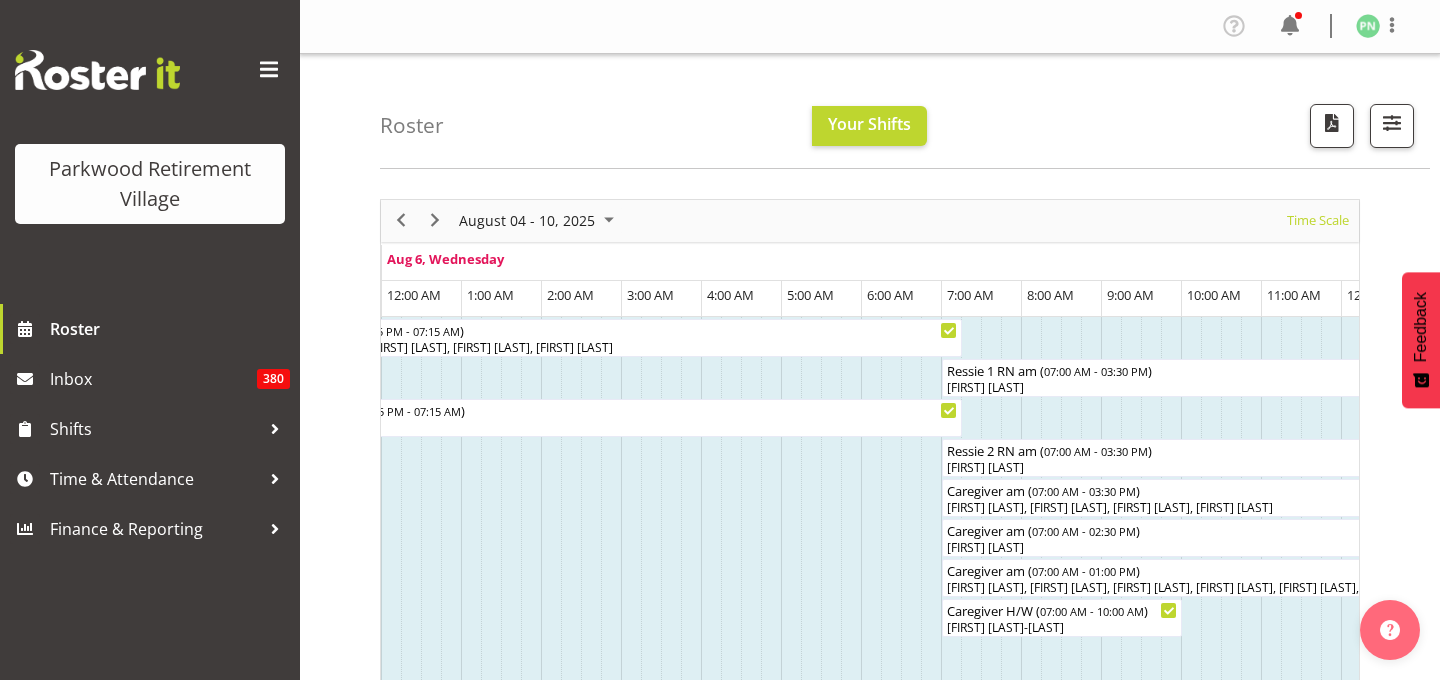 click on "11:00 AM" at bounding box center (1294, 295) 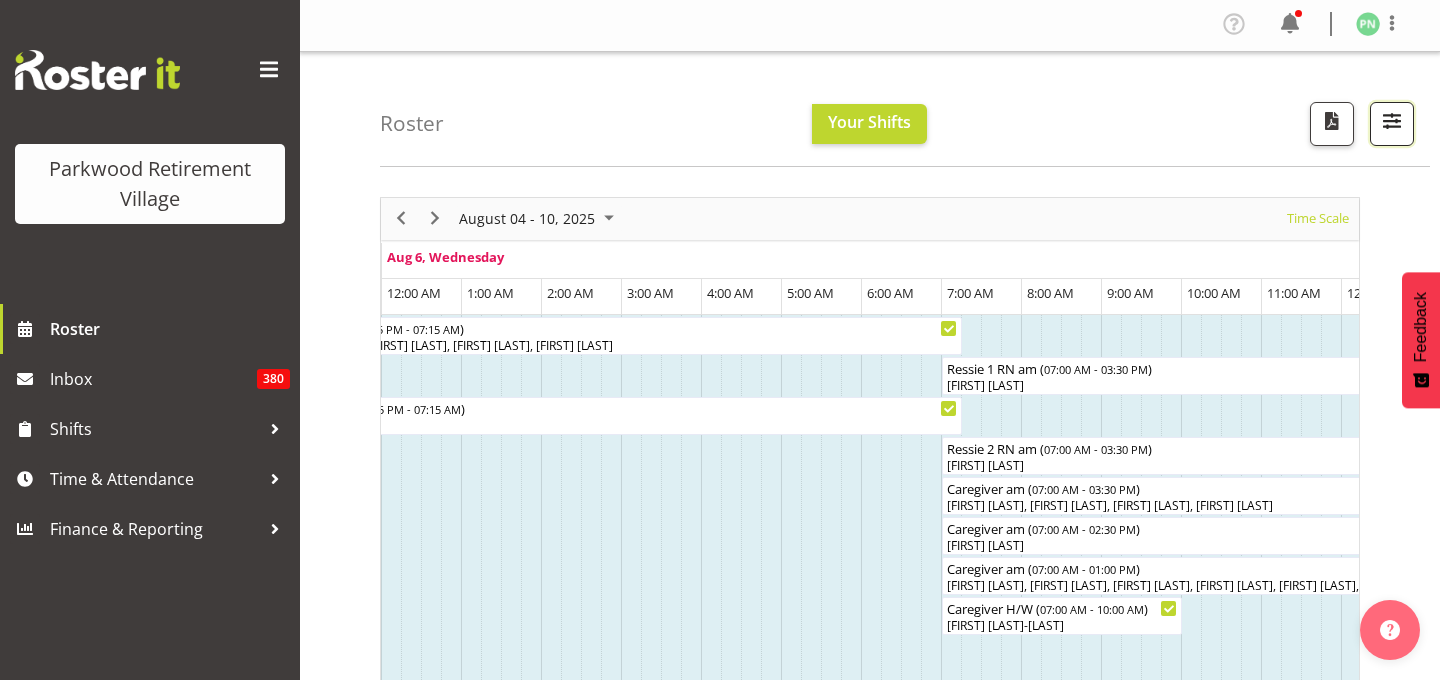 click at bounding box center (1392, 121) 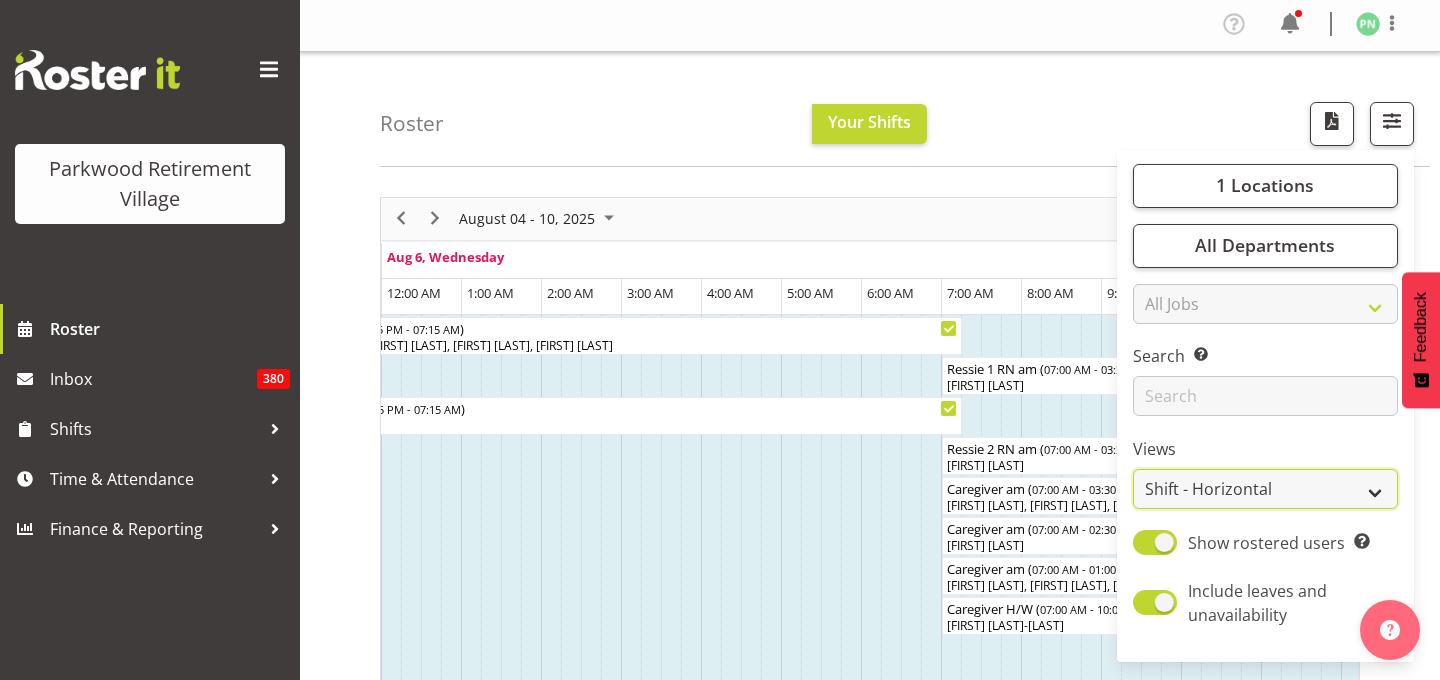 click on "Staff
Role
Shift - Horizontal
Shift - Vertical
Staff - Location" at bounding box center [1265, 489] 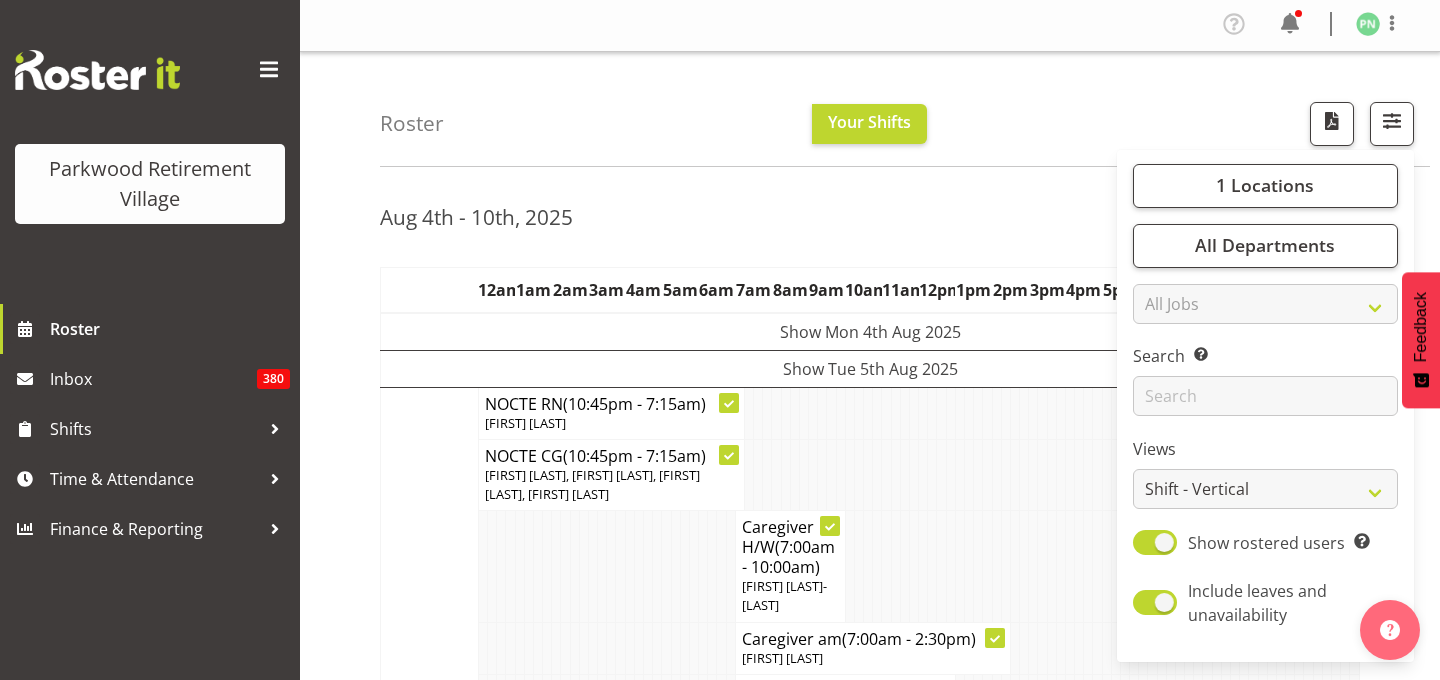 click on "Aug 4th - 10th, 2025" at bounding box center [870, 220] 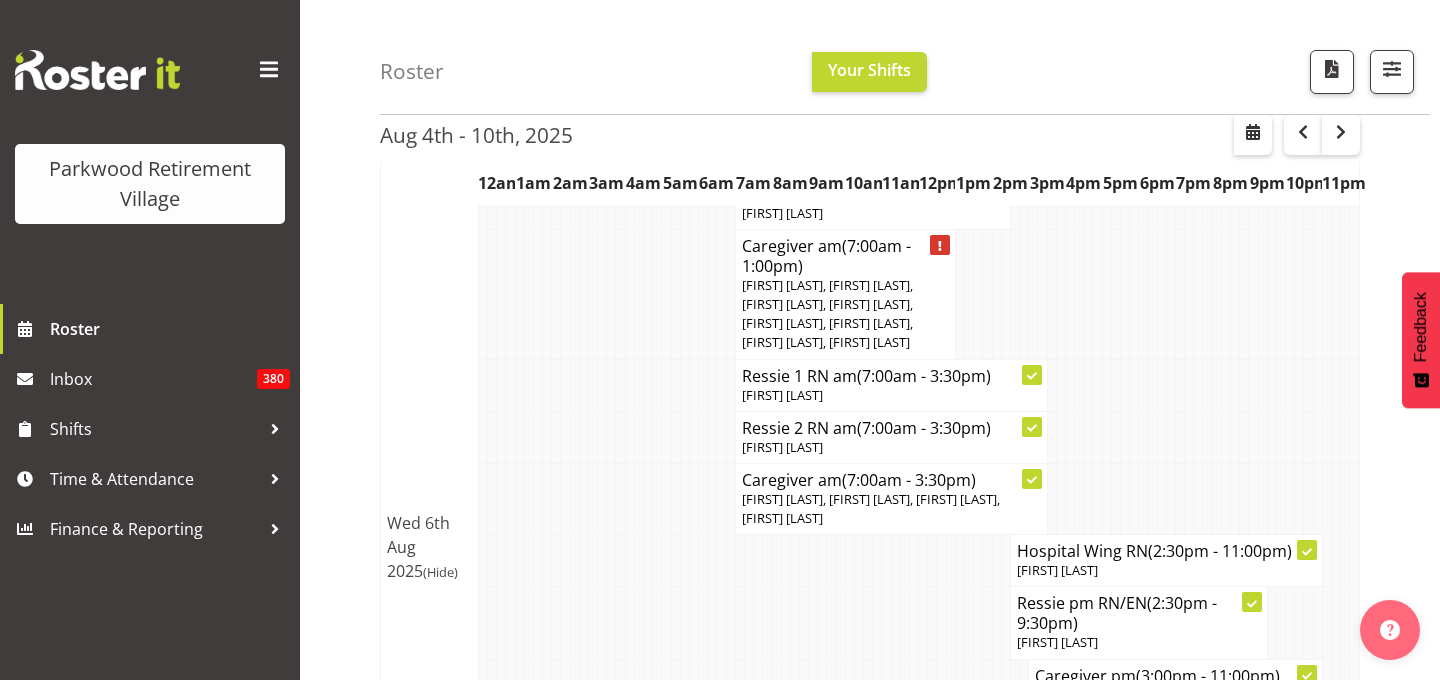 scroll, scrollTop: 0, scrollLeft: 0, axis: both 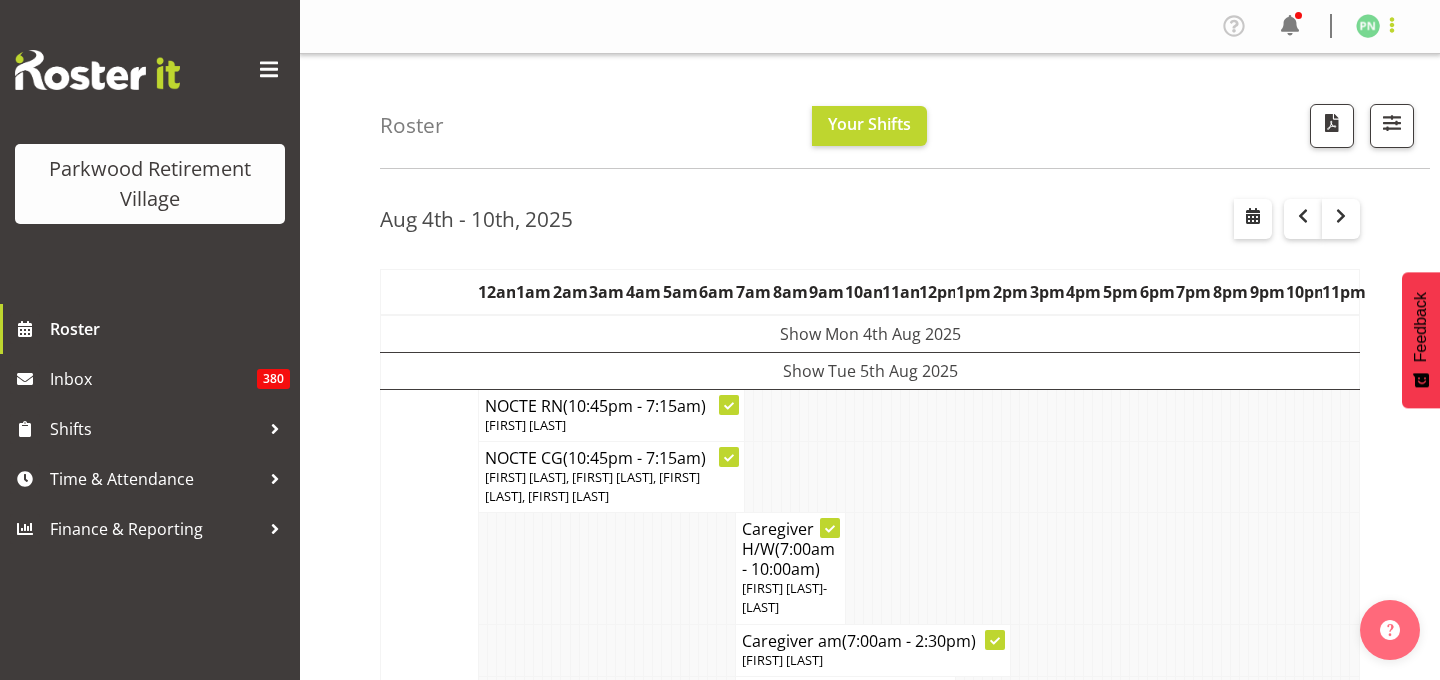 click at bounding box center (1392, 25) 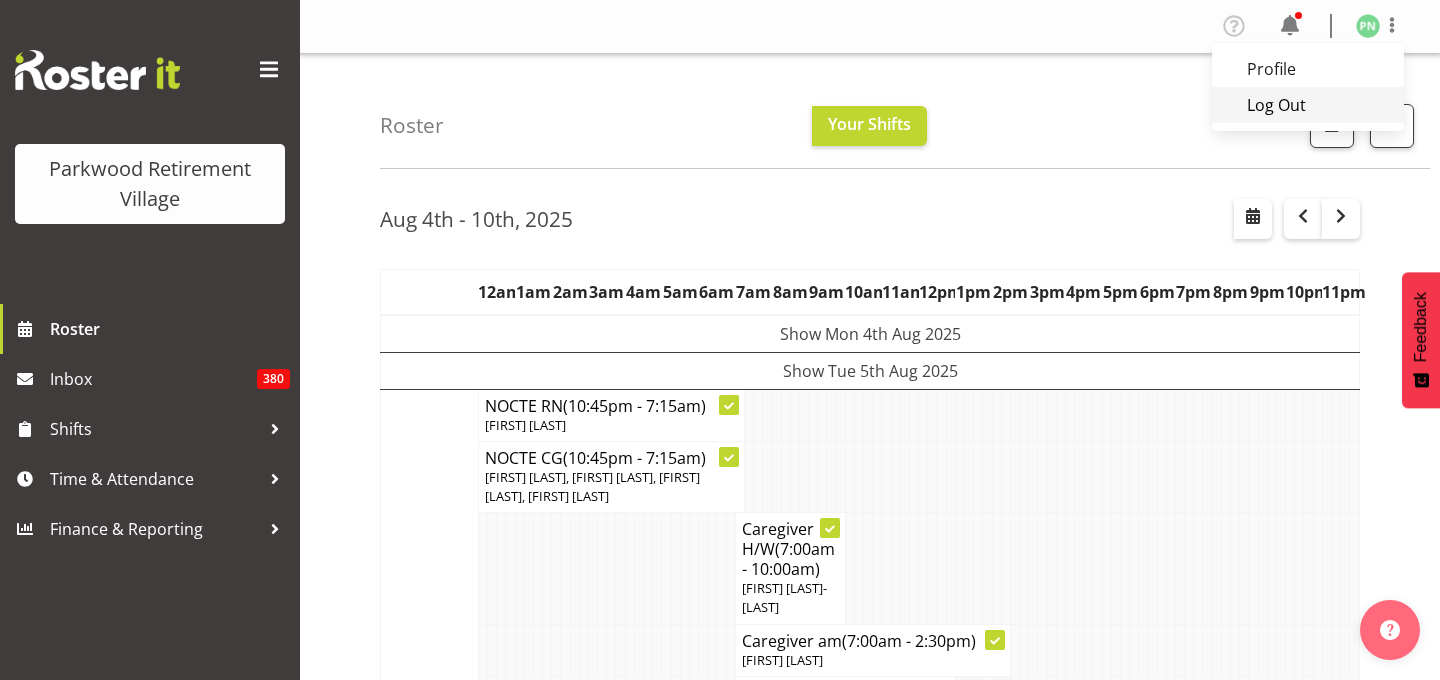 click on "Log Out" at bounding box center [1308, 105] 